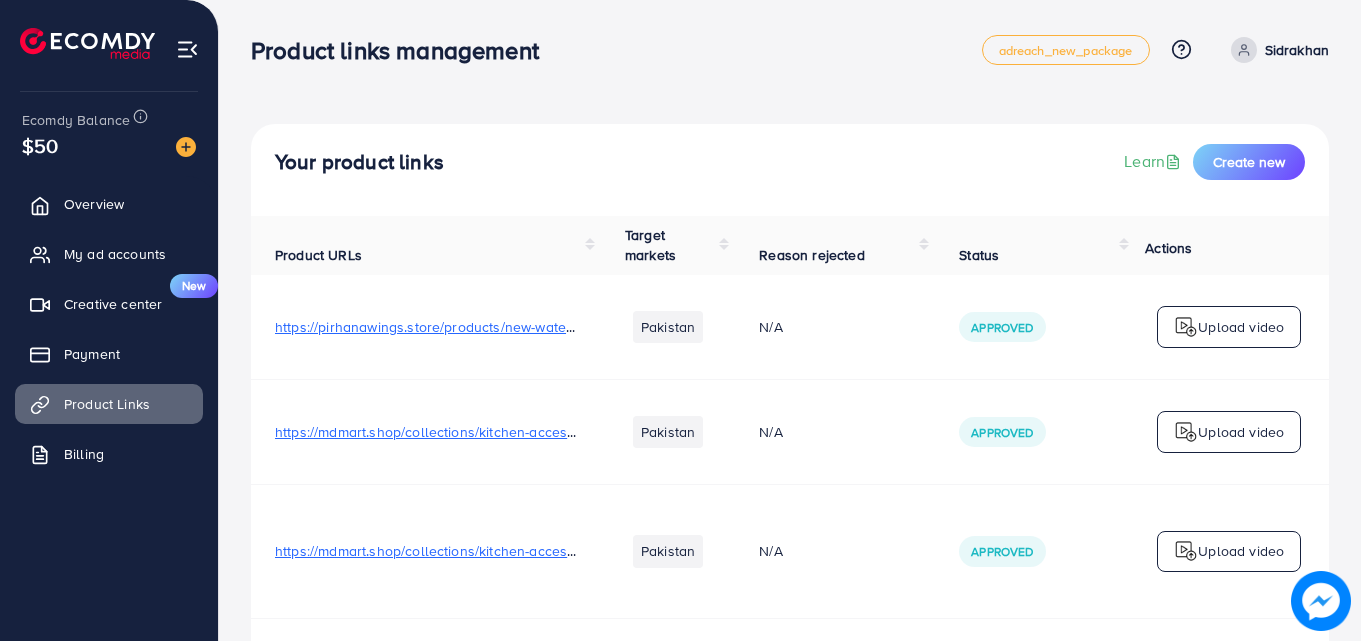 scroll, scrollTop: 117, scrollLeft: 0, axis: vertical 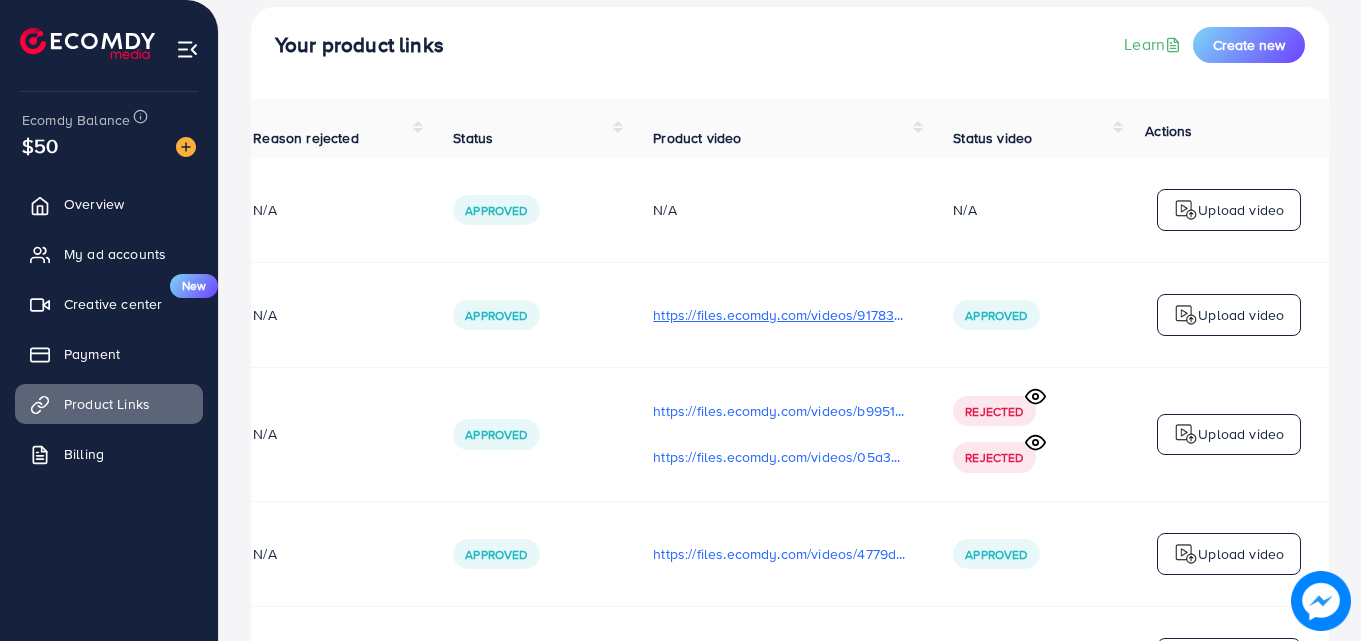 click on "https://files.ecomdy.com/videos/91783dfa-57f7-4de2-a13b-54073d2f2d89-1754113737444.mp4" at bounding box center (779, 315) 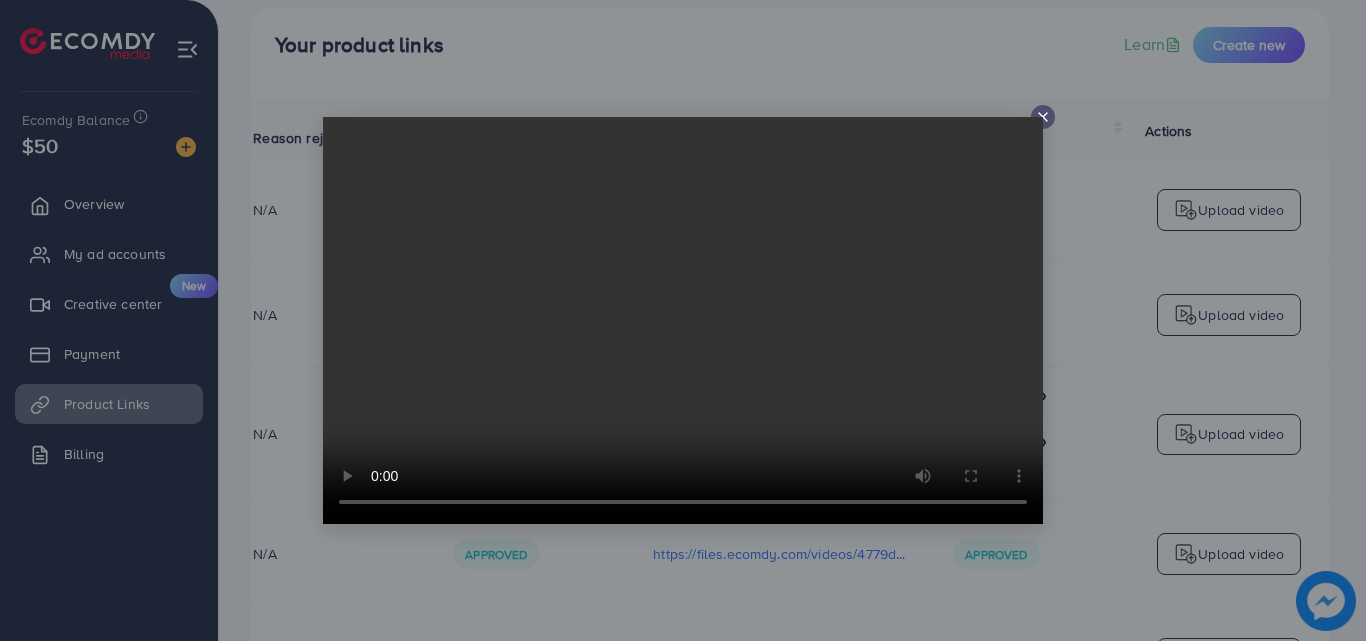 click 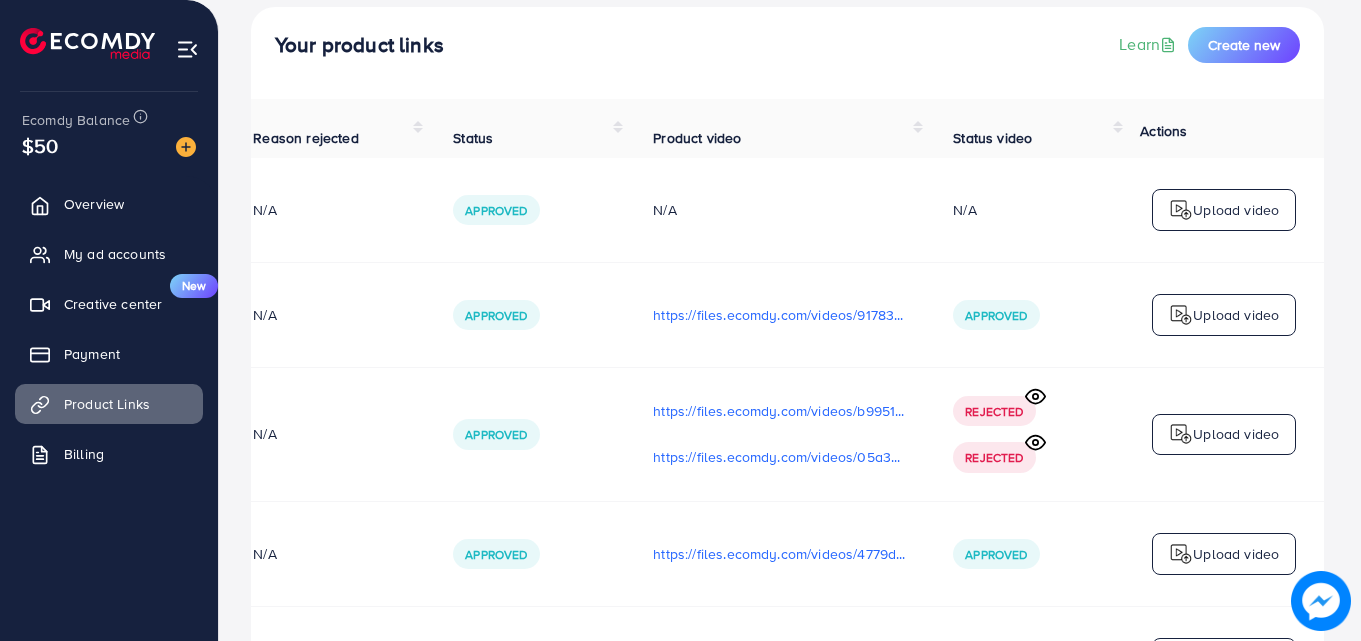 scroll, scrollTop: 0, scrollLeft: 501, axis: horizontal 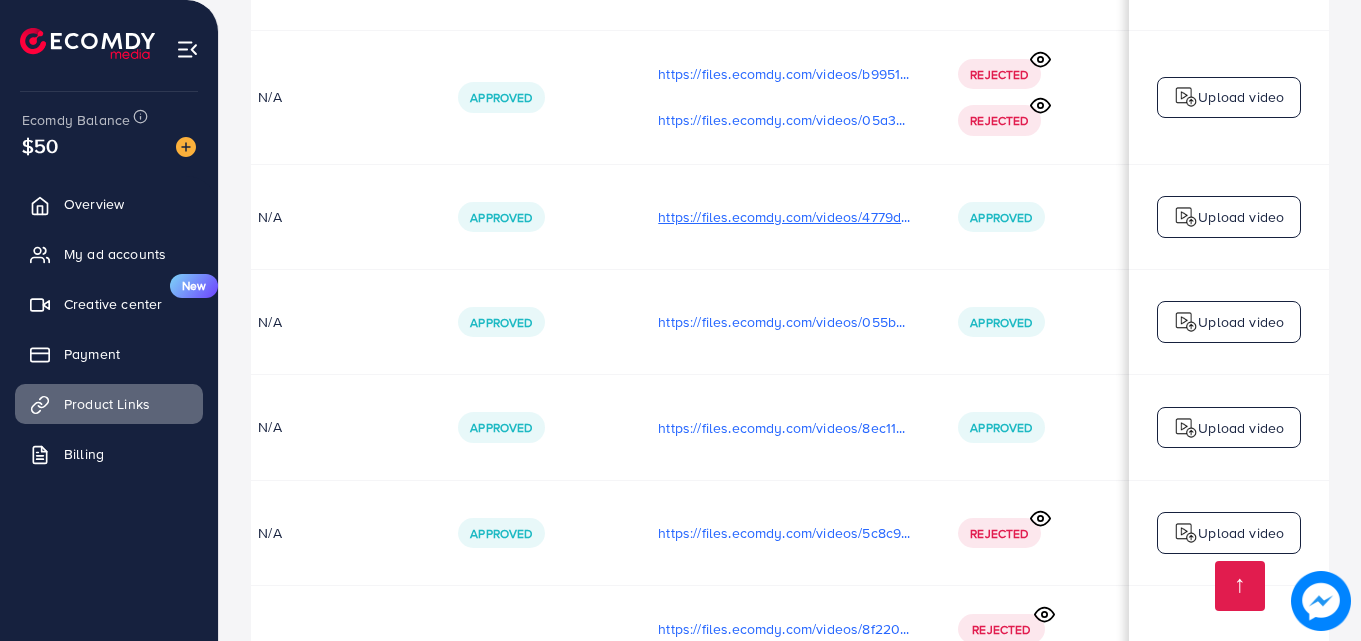 click on "https://files.ecomdy.com/videos/4779d897-388a-408c-9473-4acebec28cb0-1754114243164.mp4" at bounding box center (784, 217) 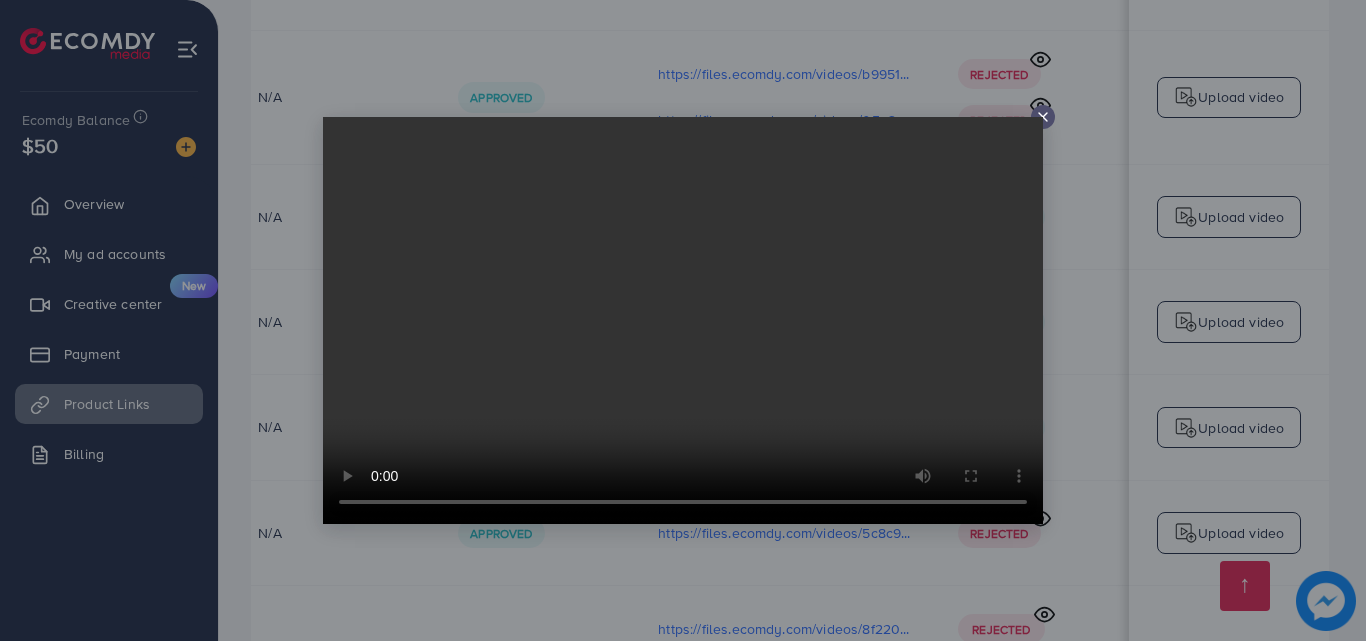 click 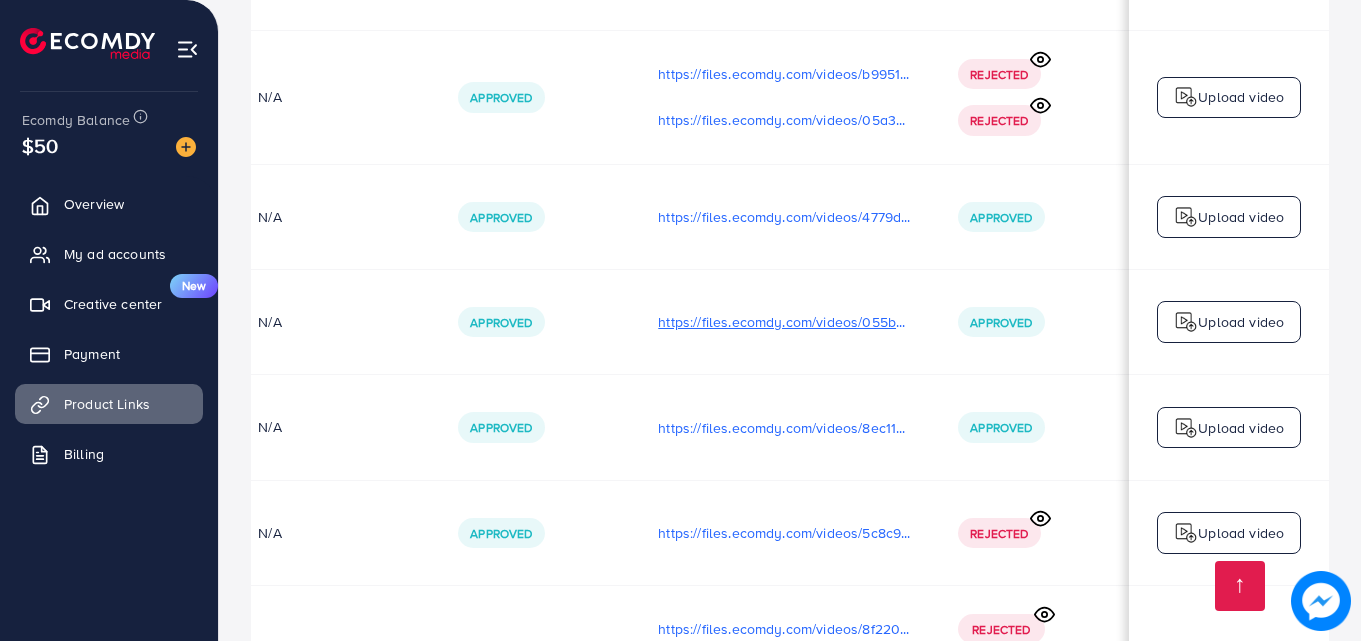 click on "https://files.ecomdy.com/videos/055bb9e2-099b-4e89-a8c2-1c0414efe5e3-1754205187856.mp4" at bounding box center (784, 322) 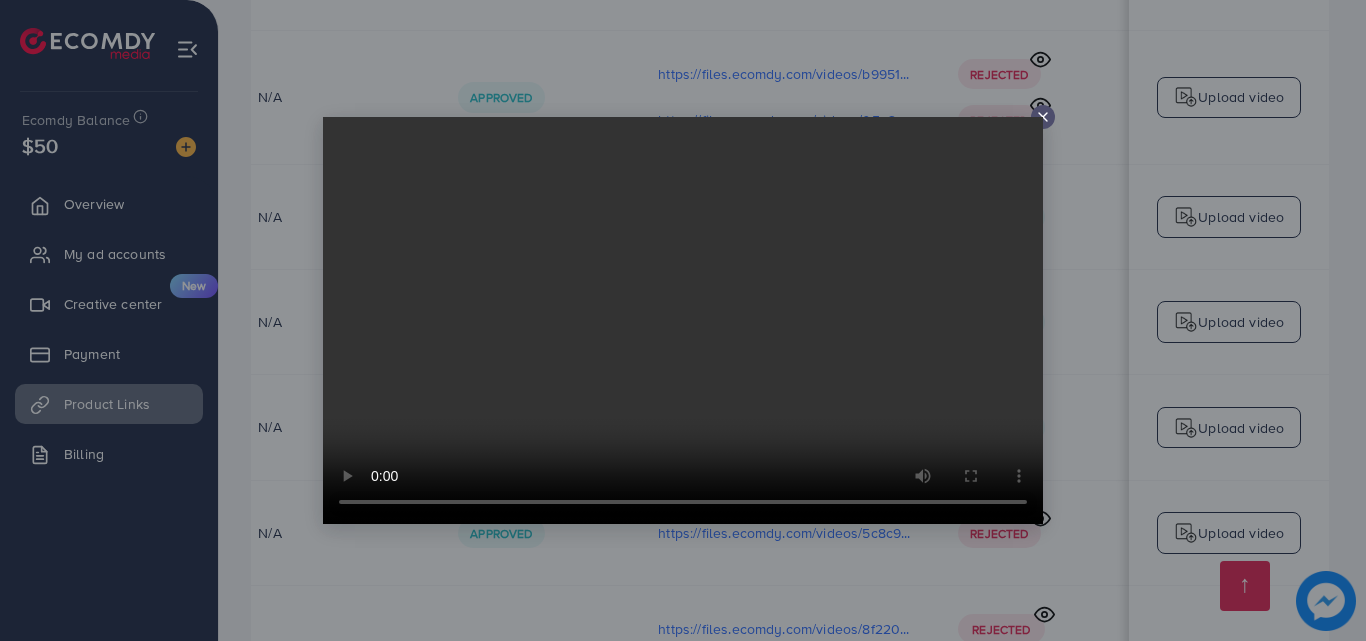 click at bounding box center [683, 320] 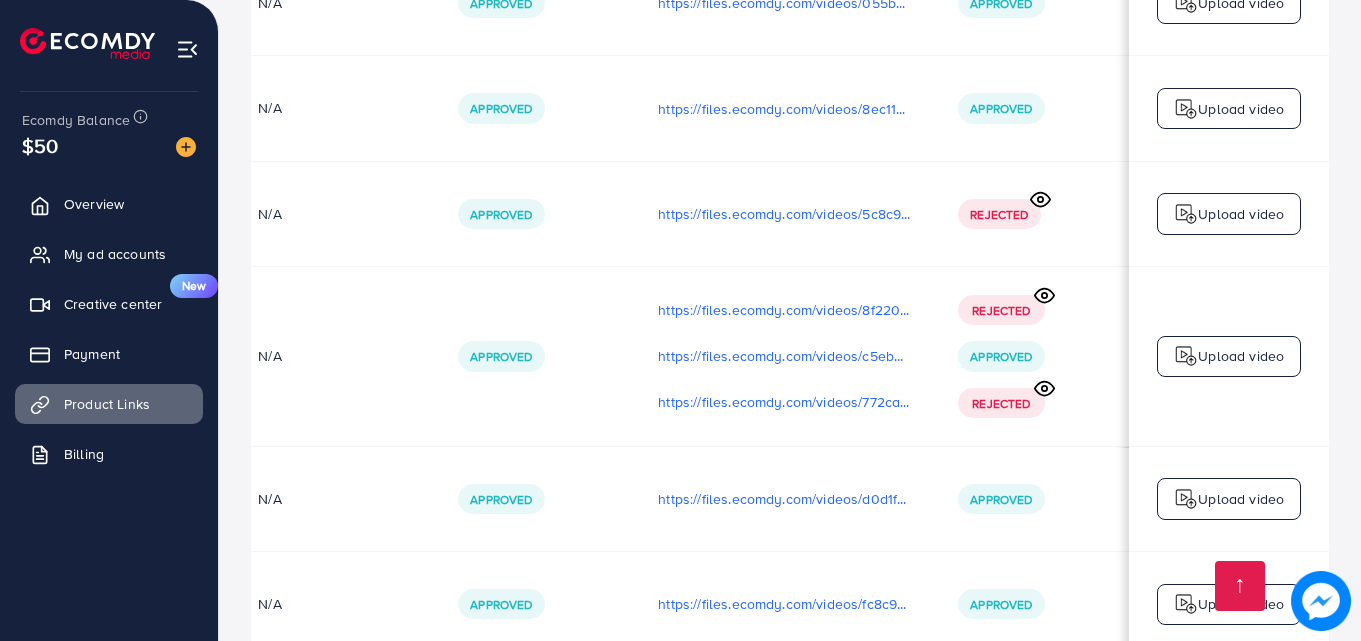 scroll, scrollTop: 807, scrollLeft: 0, axis: vertical 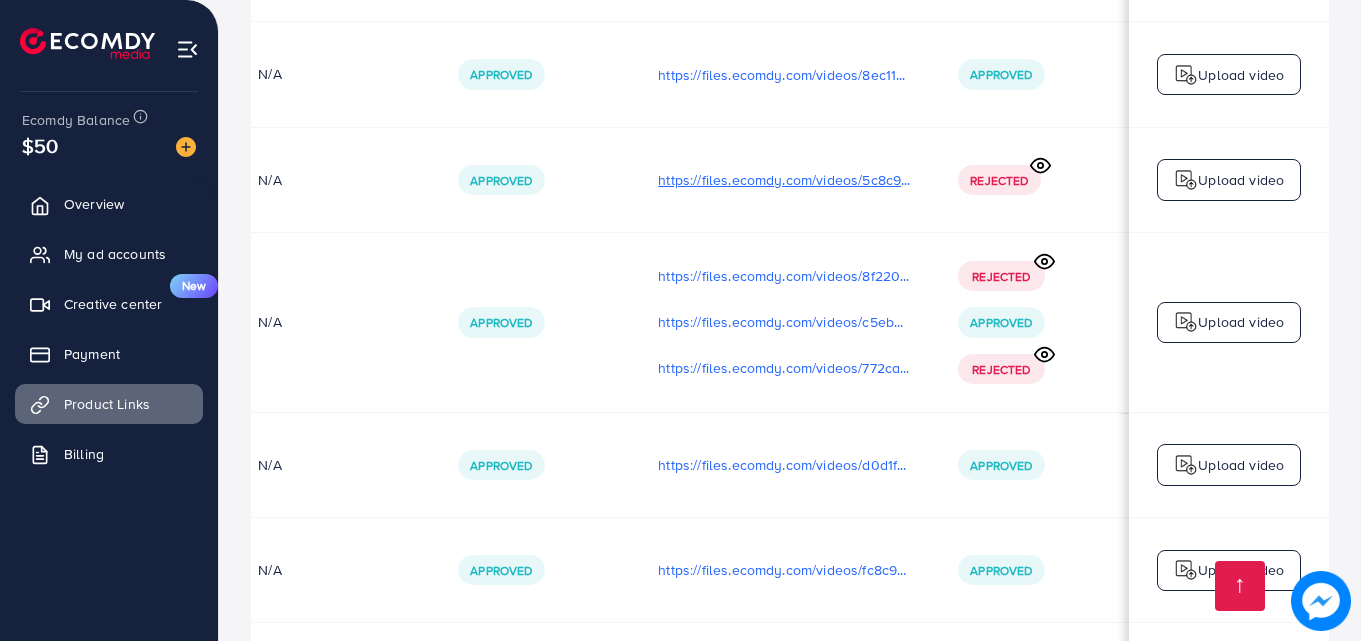 click on "https://files.ecomdy.com/videos/5c8c919a-e7b0-45e7-a86f-e1f3595b4ded-1754390484299.mp4" at bounding box center [784, 180] 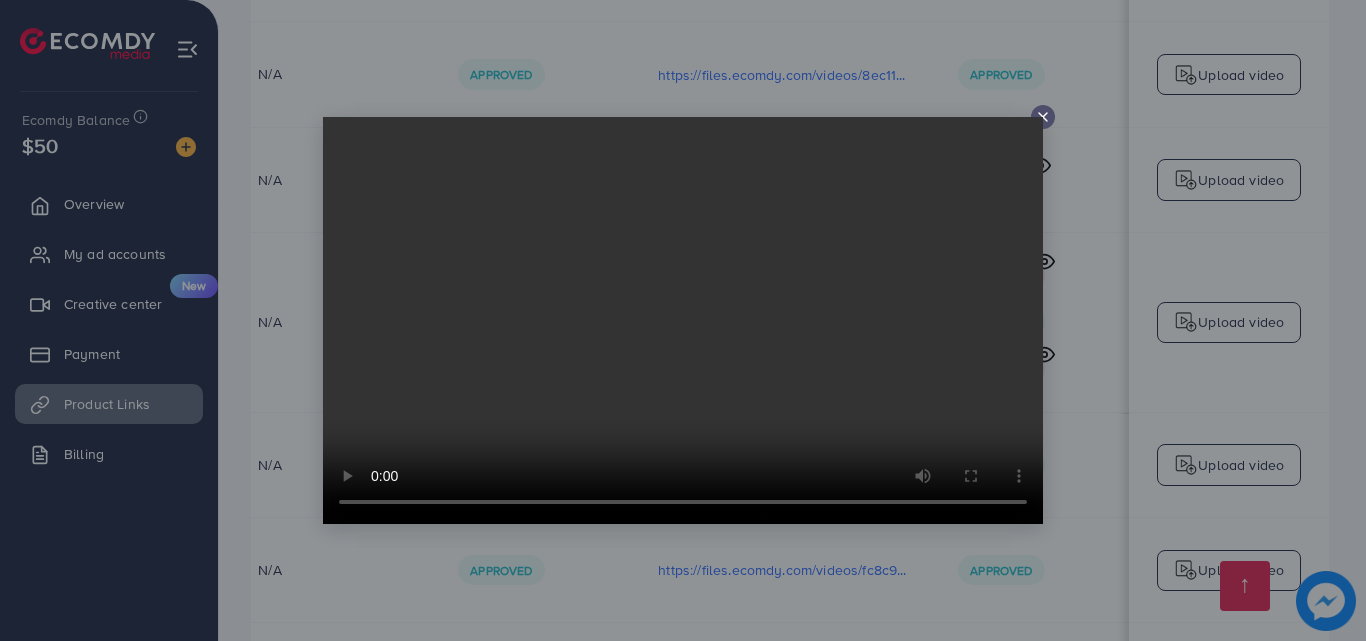click 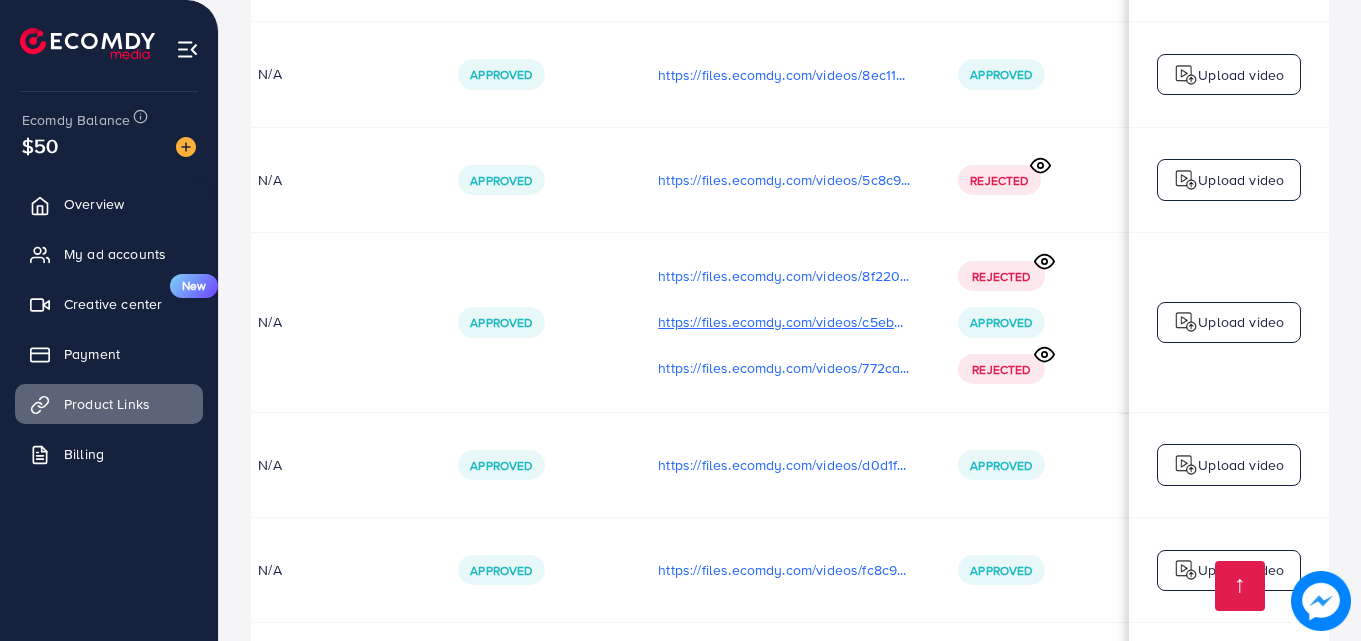 click on "https://files.ecomdy.com/videos/c5ebb8a5-5bcc-458e-b673-a7bdf29f1bec-1754390857568.mp4" at bounding box center (784, 322) 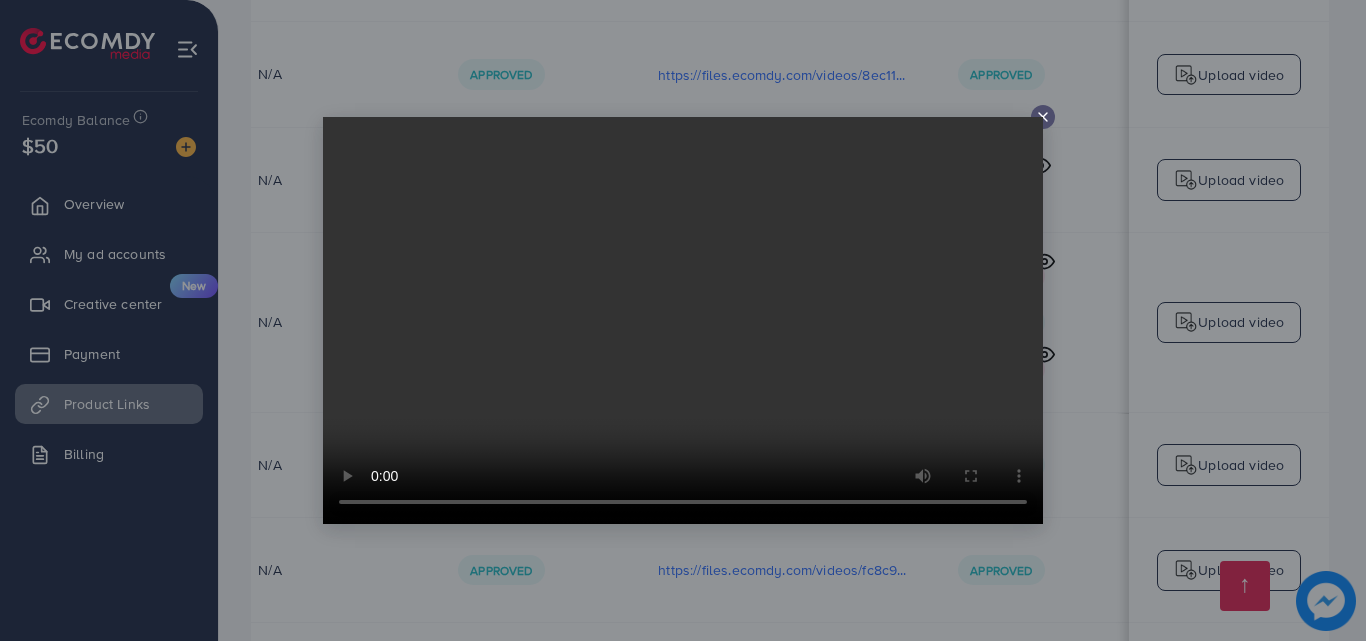 click 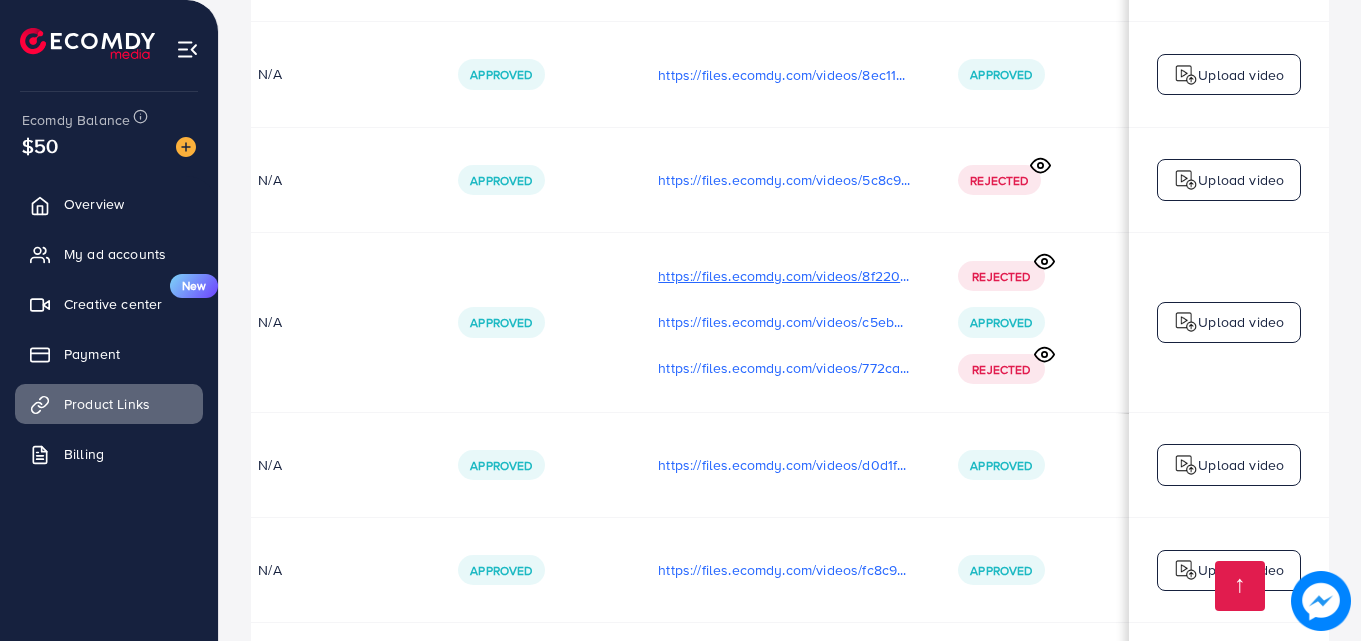 click on "https://files.ecomdy.com/videos/8f220f60-5e5d-4015-a843-36f071519a64-1754390739589.mp4" at bounding box center (784, 276) 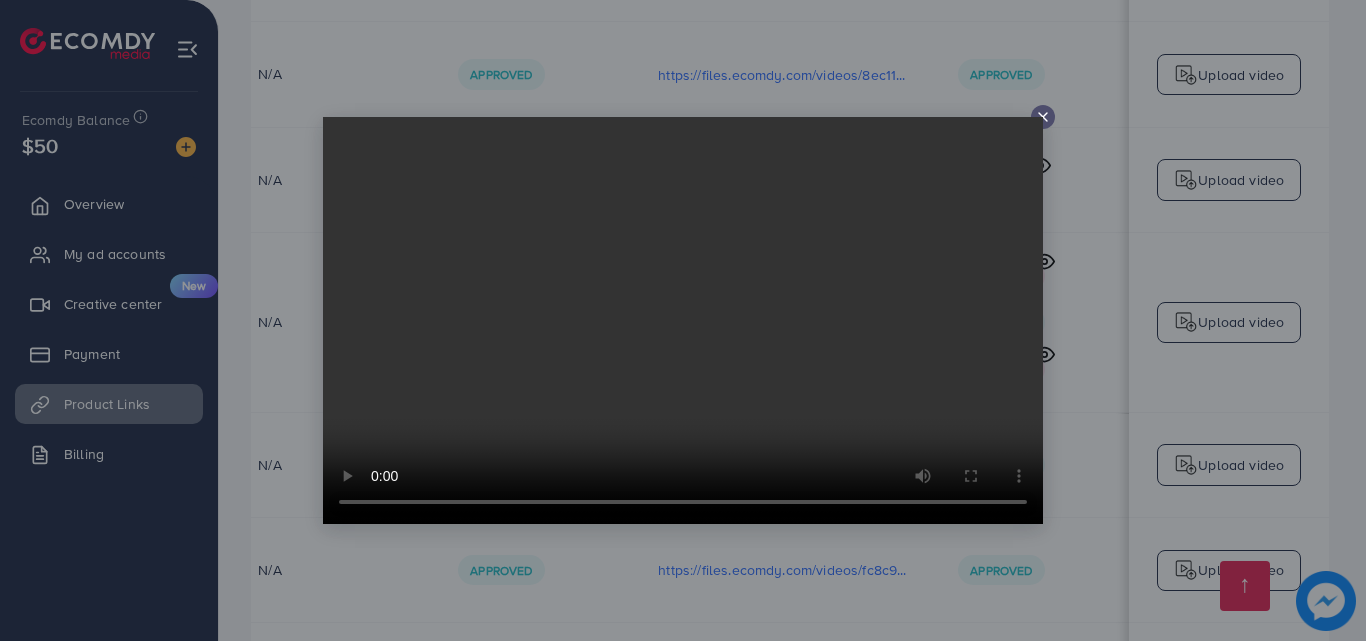 click 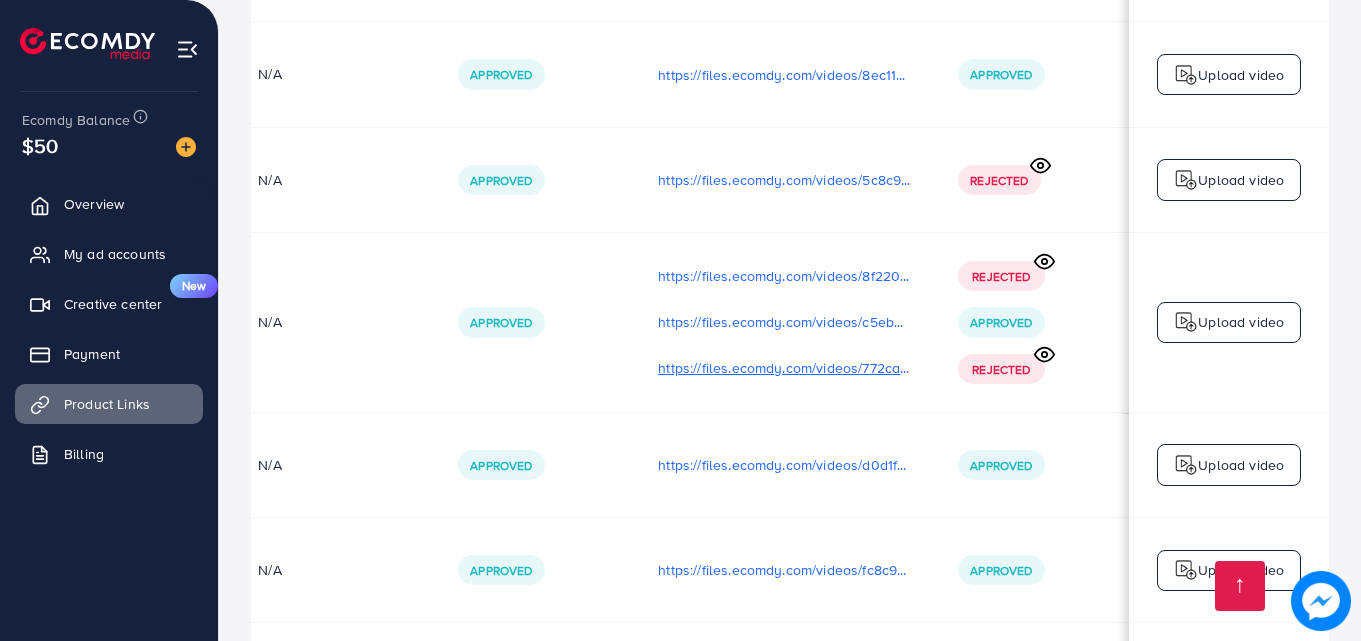 click on "https://files.ecomdy.com/videos/772ca60a-b53f-47a4-83bc-e853922e91fd-1754390991535.mp4" at bounding box center [784, 368] 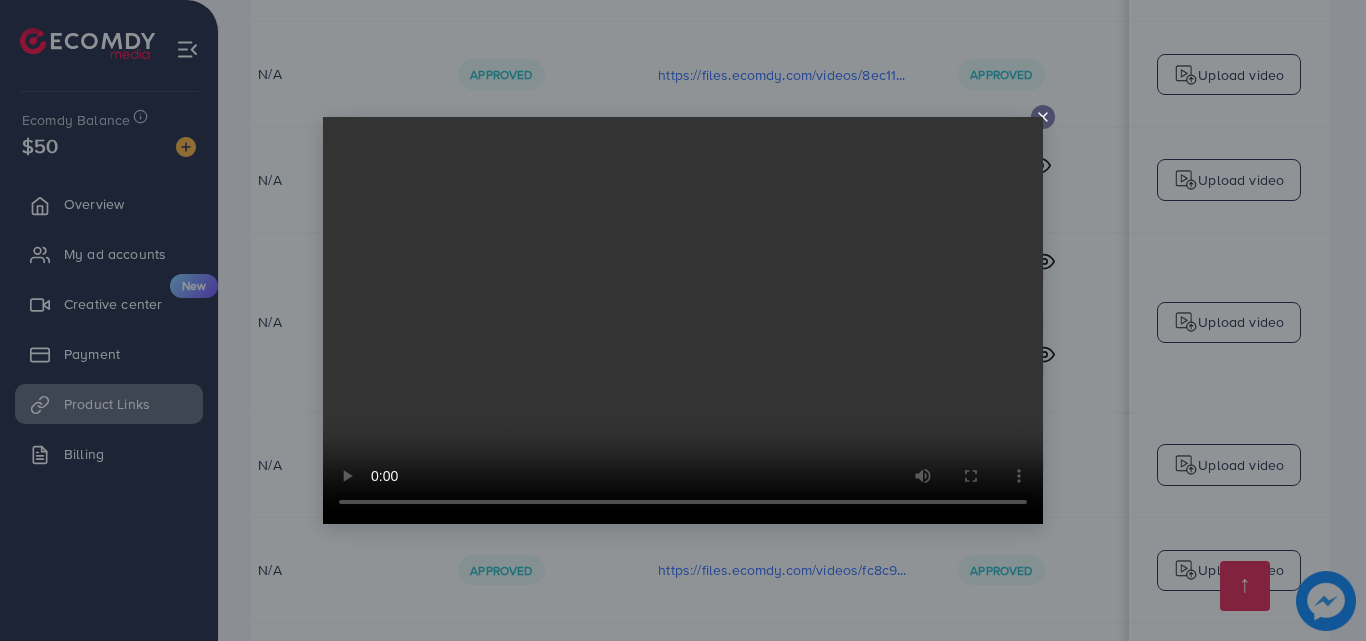 click 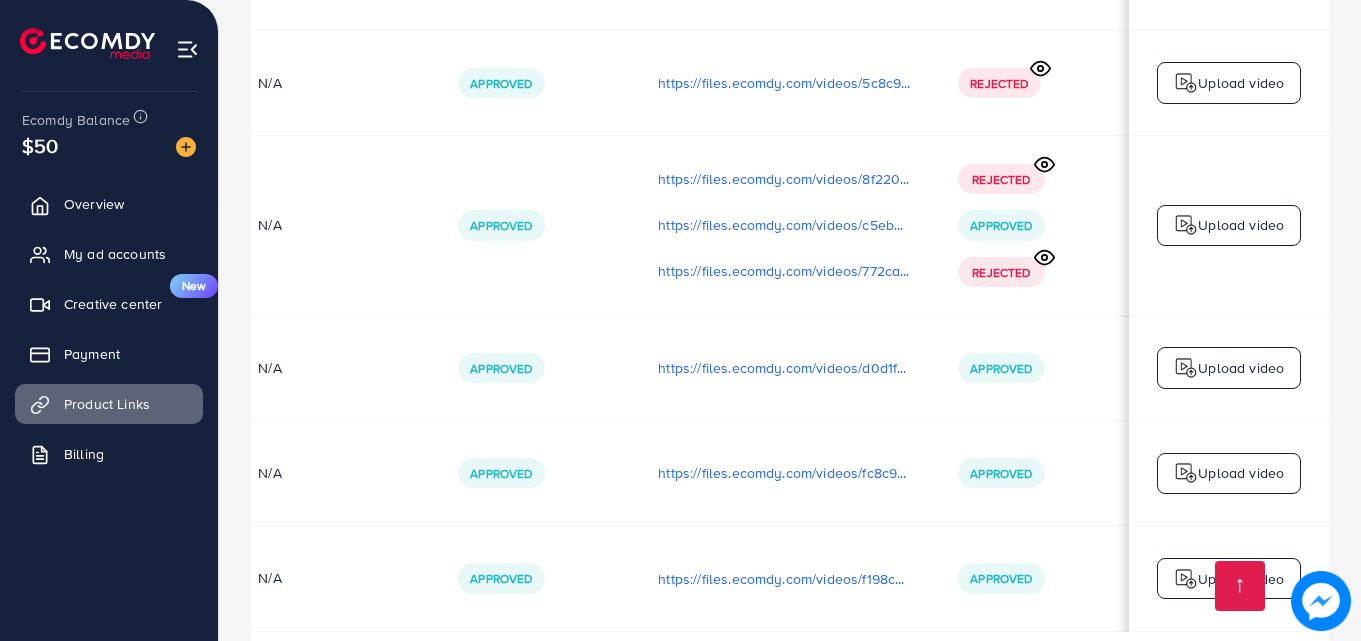 scroll, scrollTop: 990, scrollLeft: 0, axis: vertical 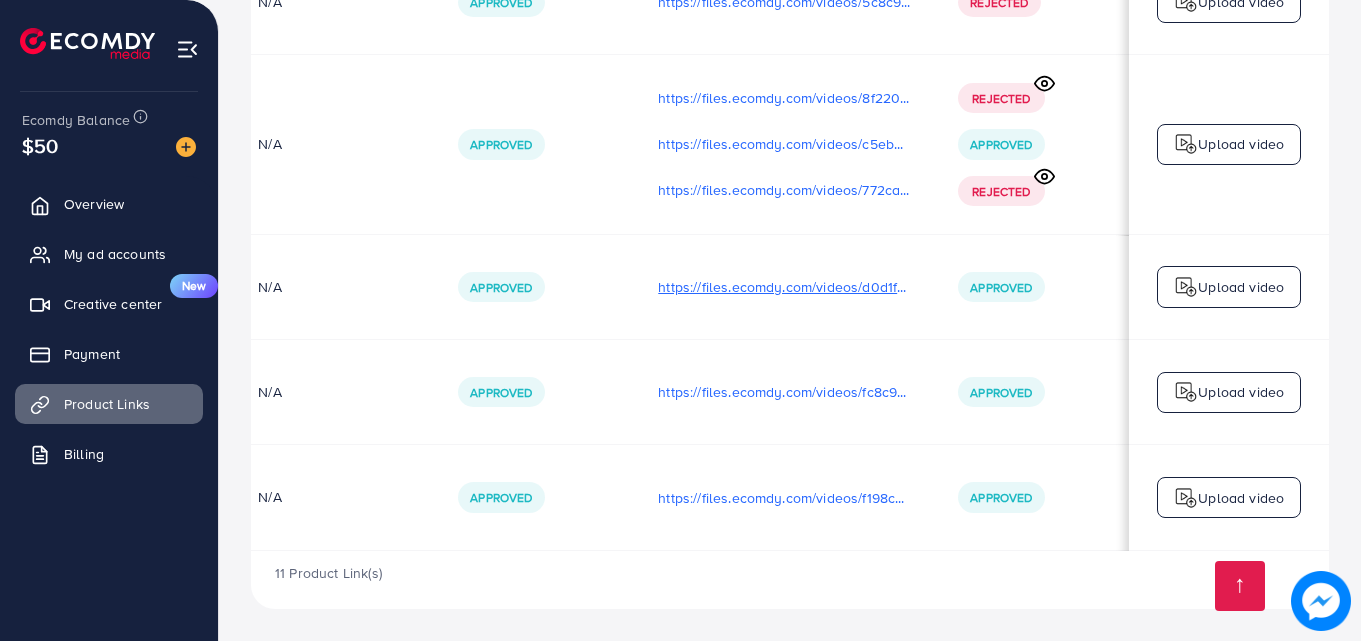 click on "https://files.ecomdy.com/videos/d0d1f508-97d6-4888-aff2-bffd34cb37f1-1754391168532.mp4" at bounding box center (784, 287) 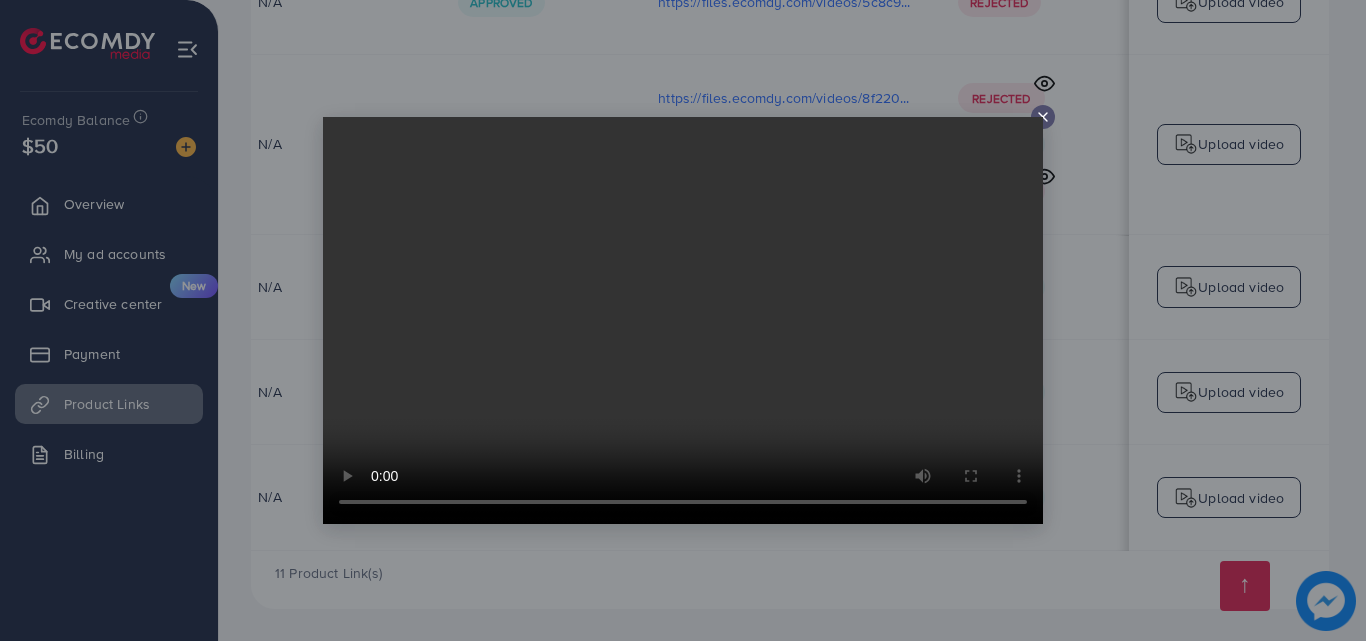 click at bounding box center [683, 320] 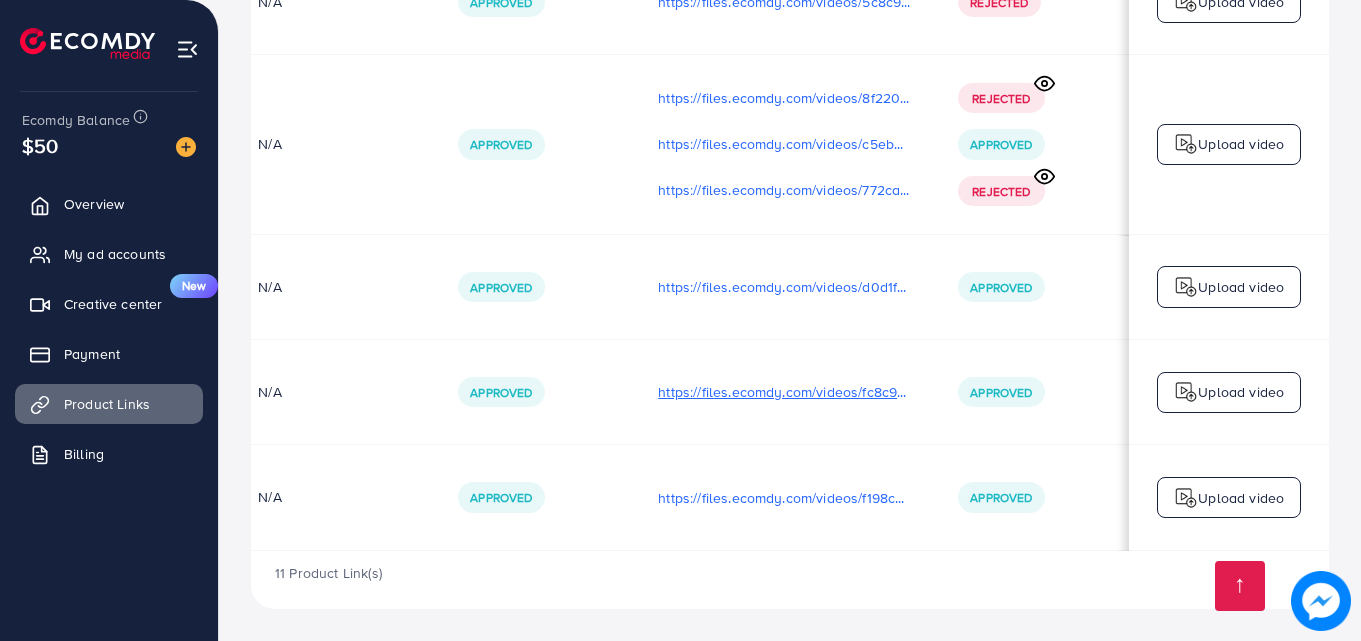 click on "https://files.ecomdy.com/videos/fc8c9058-611a-40f2-a6d2-ecd5a1b74b2a-1754391640589.mp4" at bounding box center [784, 392] 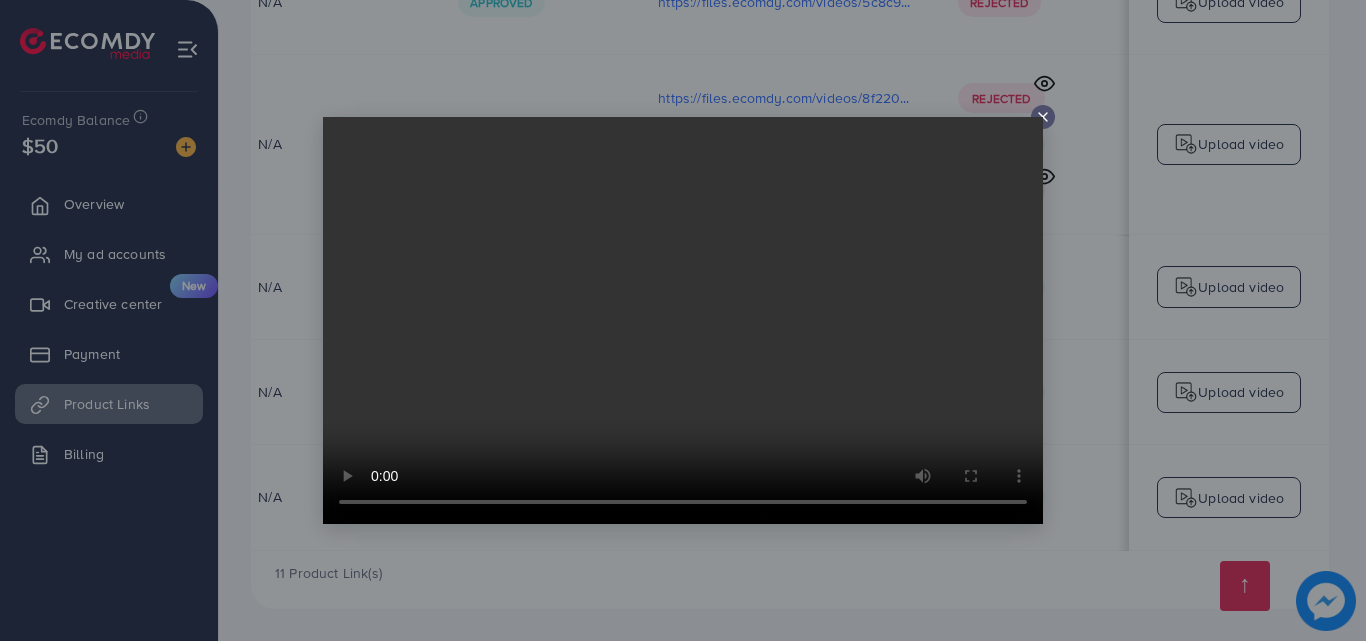 click 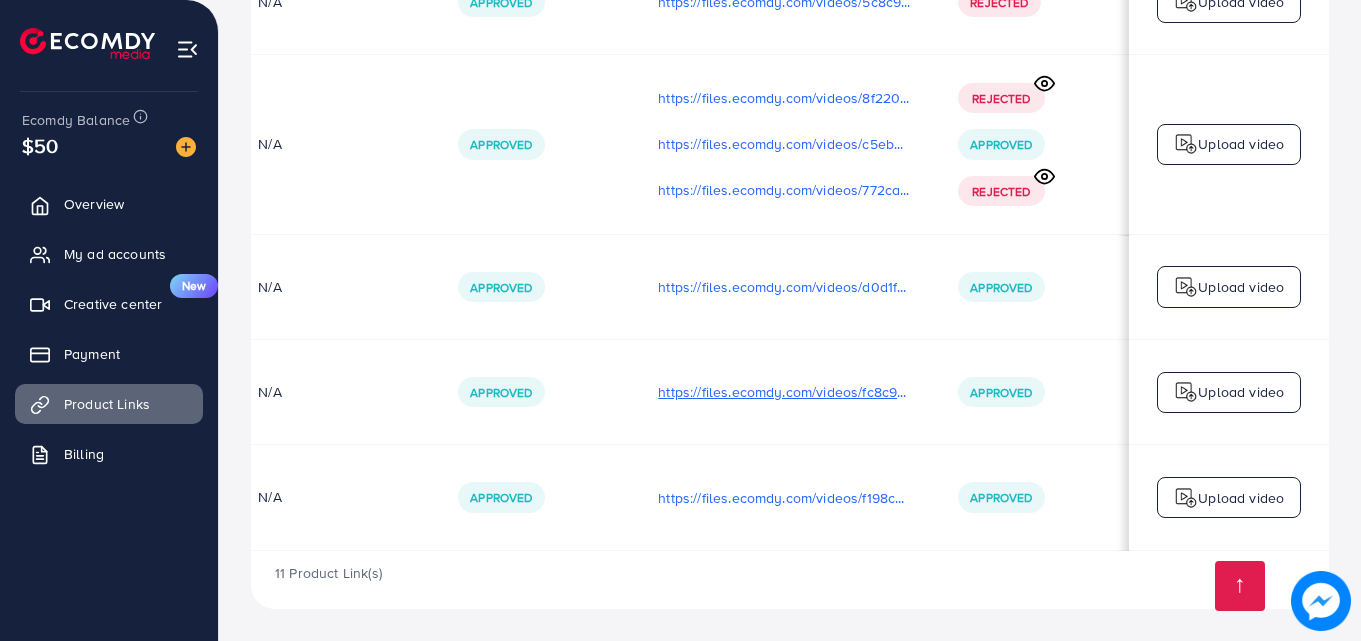 click on "https://files.ecomdy.com/videos/fc8c9058-611a-40f2-a6d2-ecd5a1b74b2a-1754391640589.mp4" at bounding box center [784, 392] 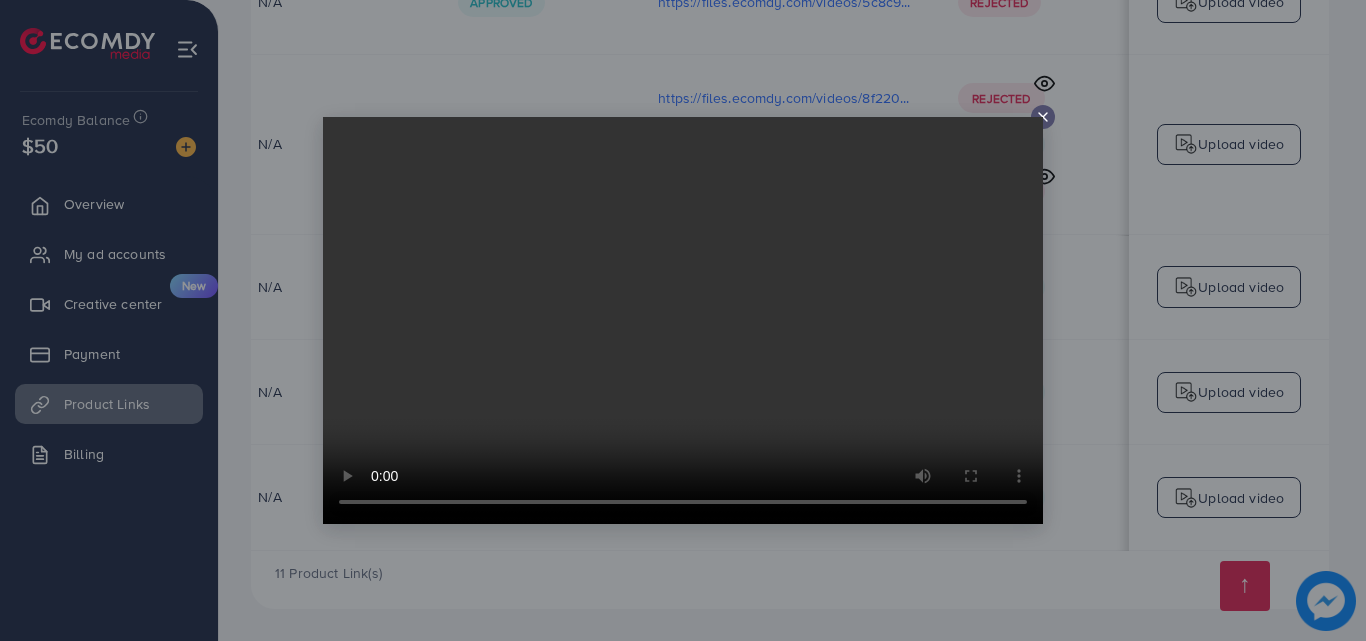 click 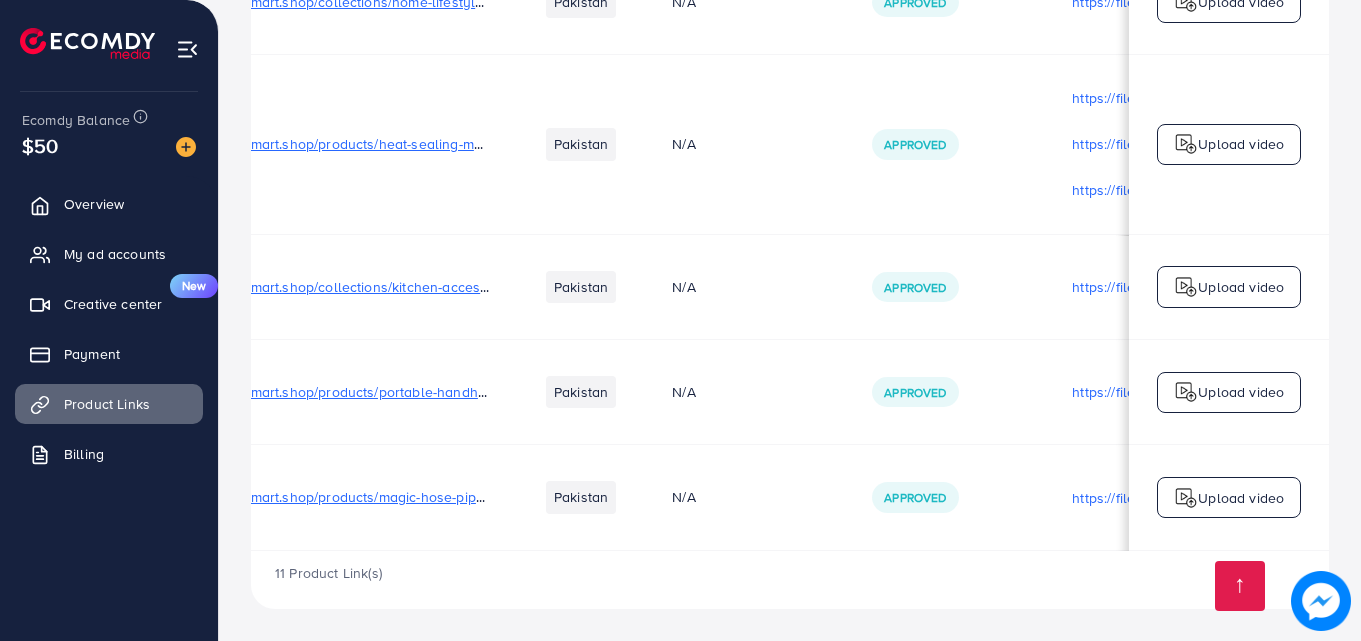 scroll, scrollTop: 0, scrollLeft: 0, axis: both 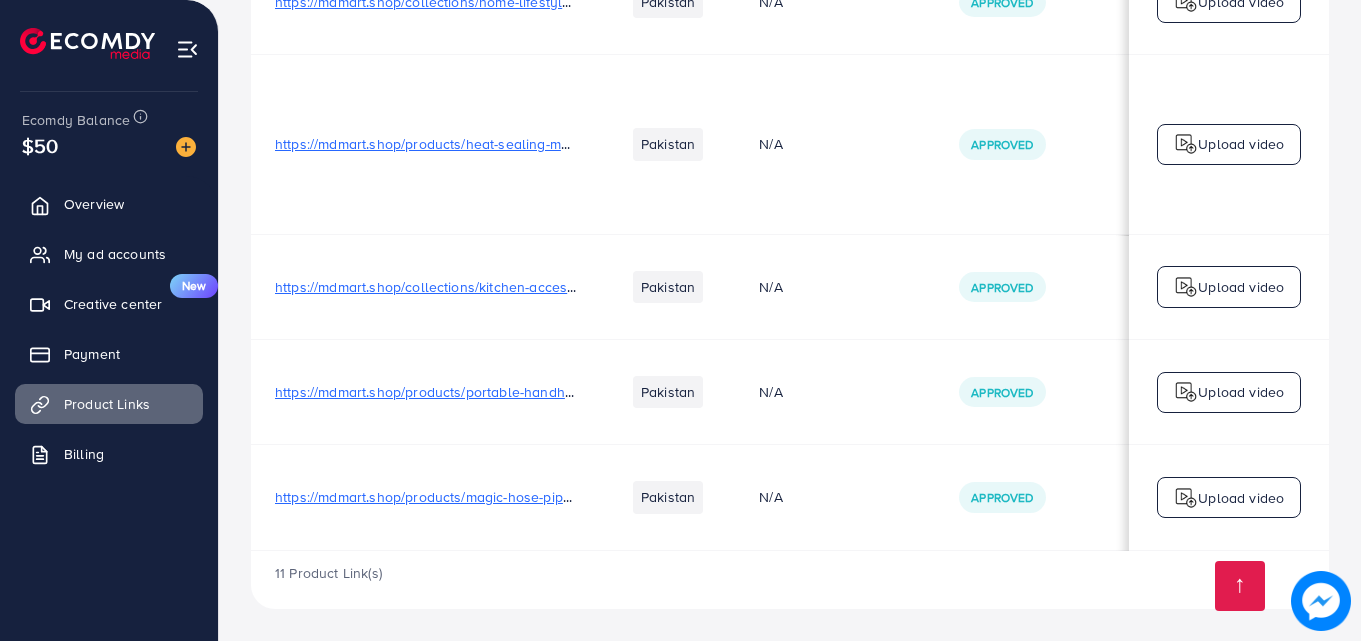 click on "https://mdmart.shop/products/portable-handheld-small-sewing-machine-mini?_pos=2&_psq=mini&_ss=e&_v=1.0" at bounding box center [629, 392] 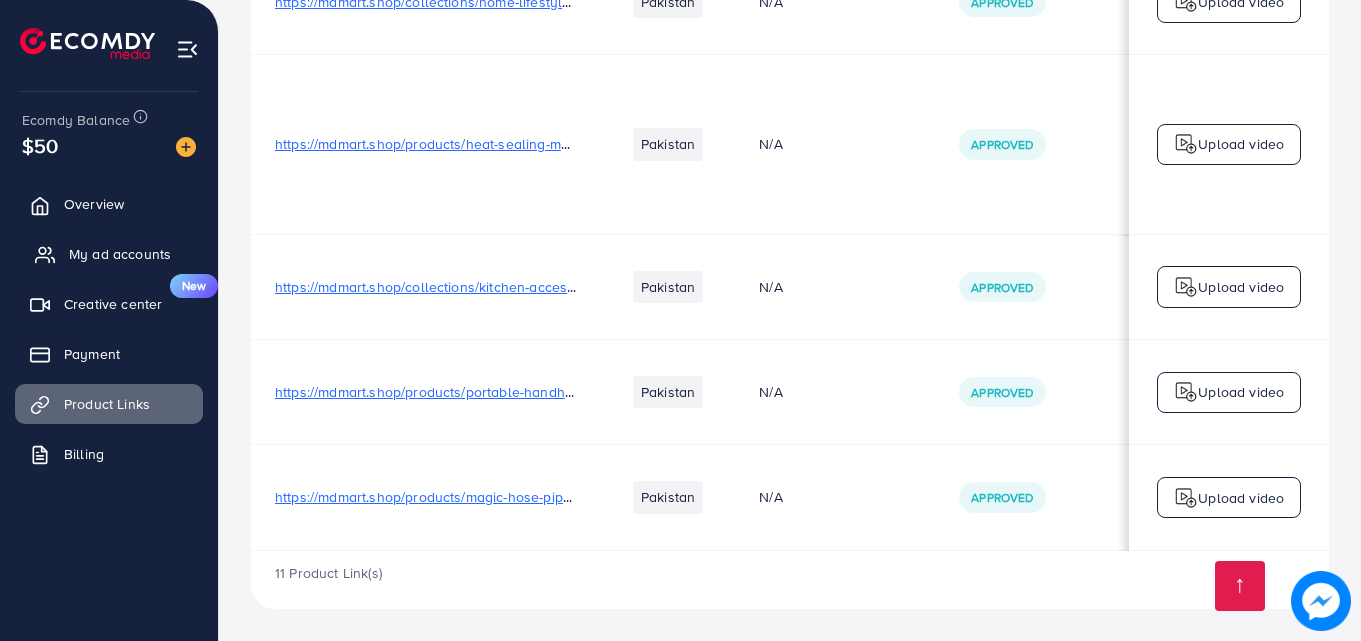 click on "My ad accounts" at bounding box center (109, 254) 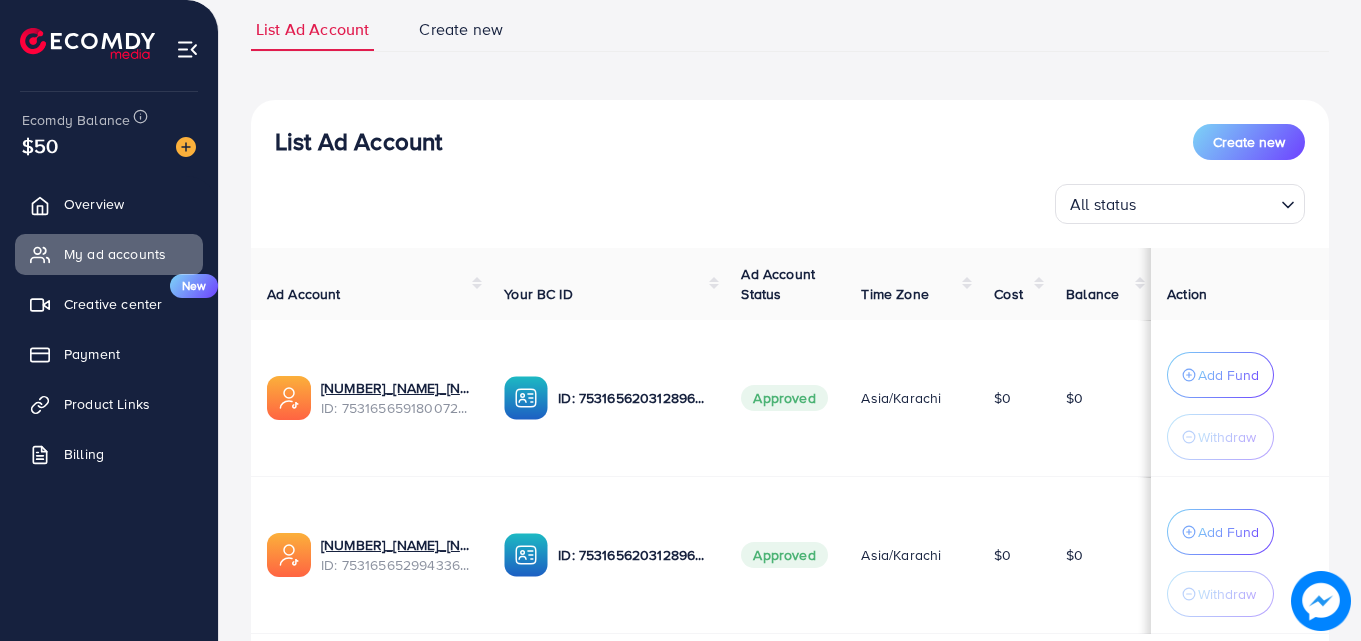 scroll, scrollTop: 277, scrollLeft: 0, axis: vertical 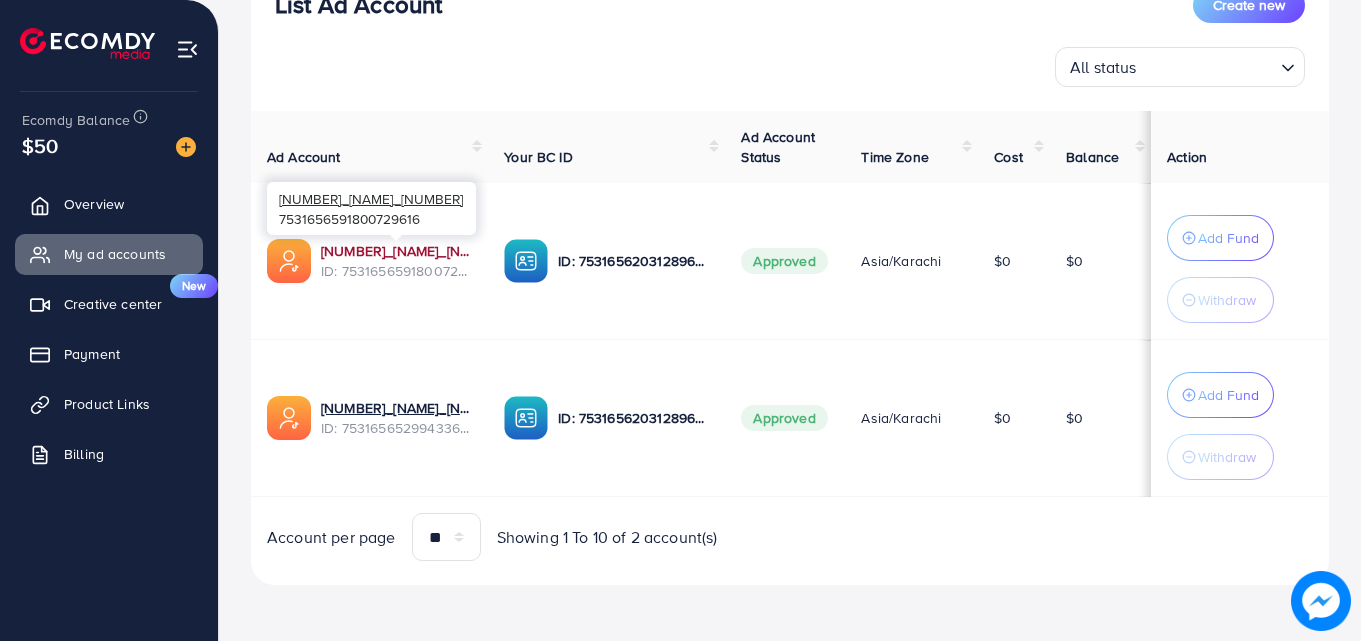 click on "[NUMBER]_[NAME]_[NUMBER]" at bounding box center [396, 251] 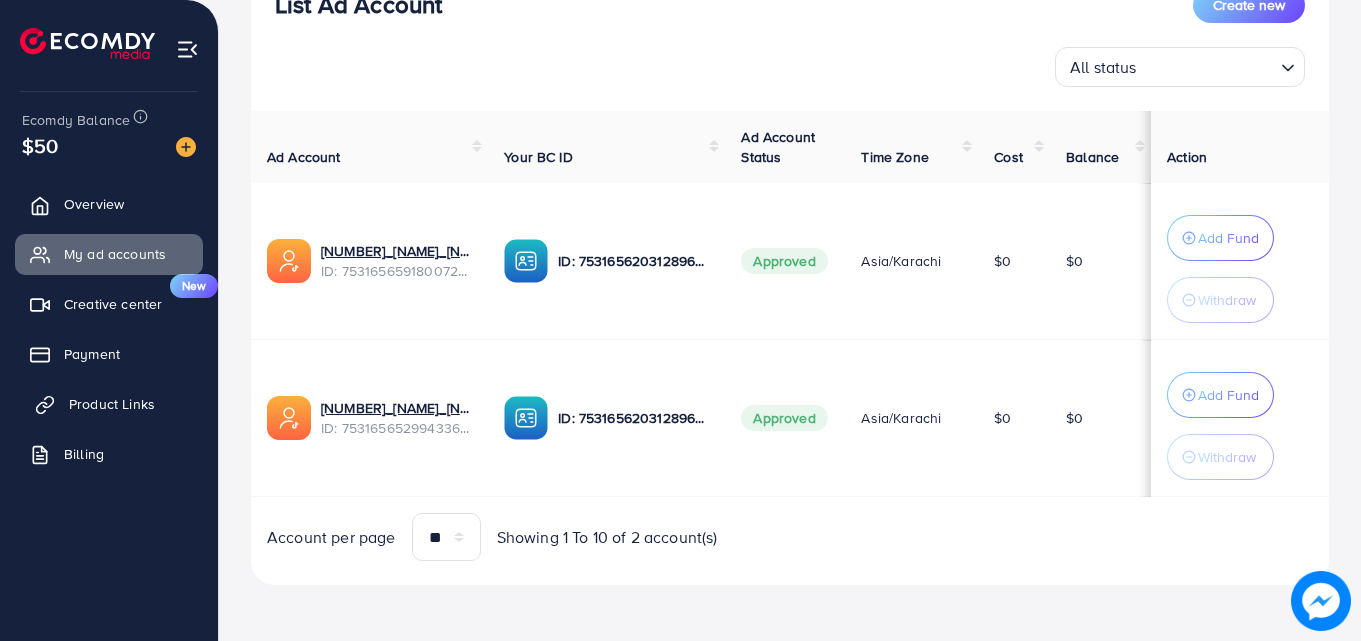 click on "Product Links" at bounding box center (112, 404) 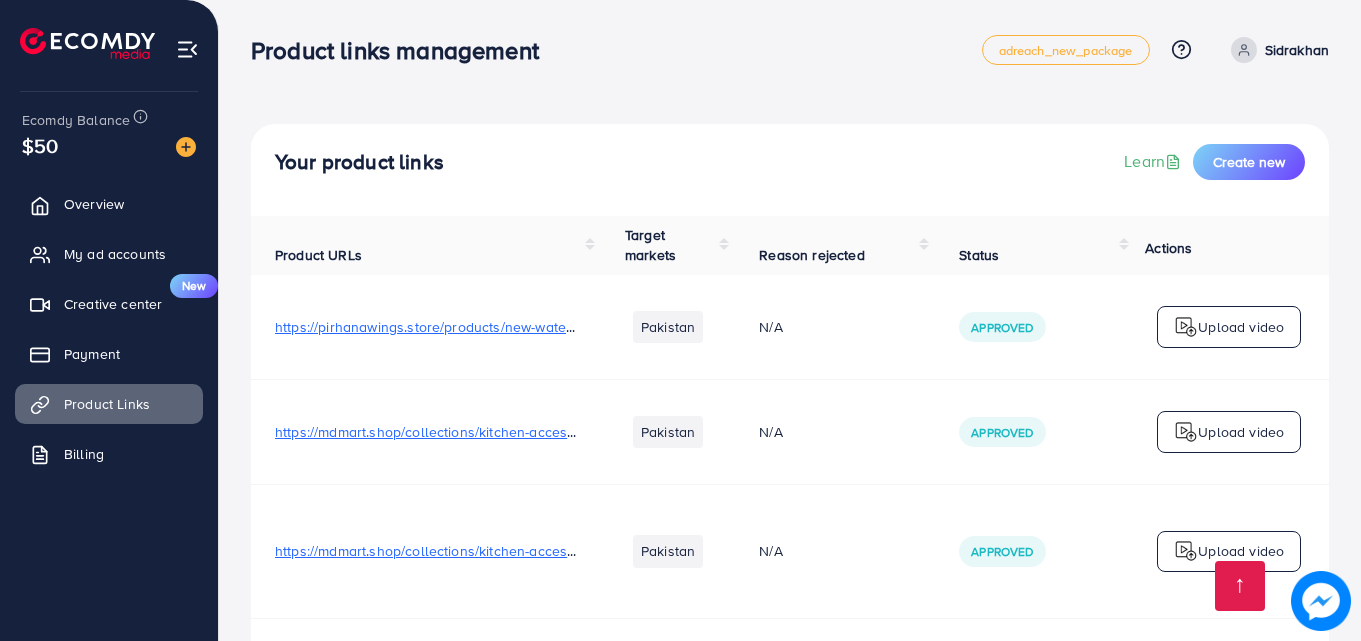 scroll, scrollTop: 990, scrollLeft: 0, axis: vertical 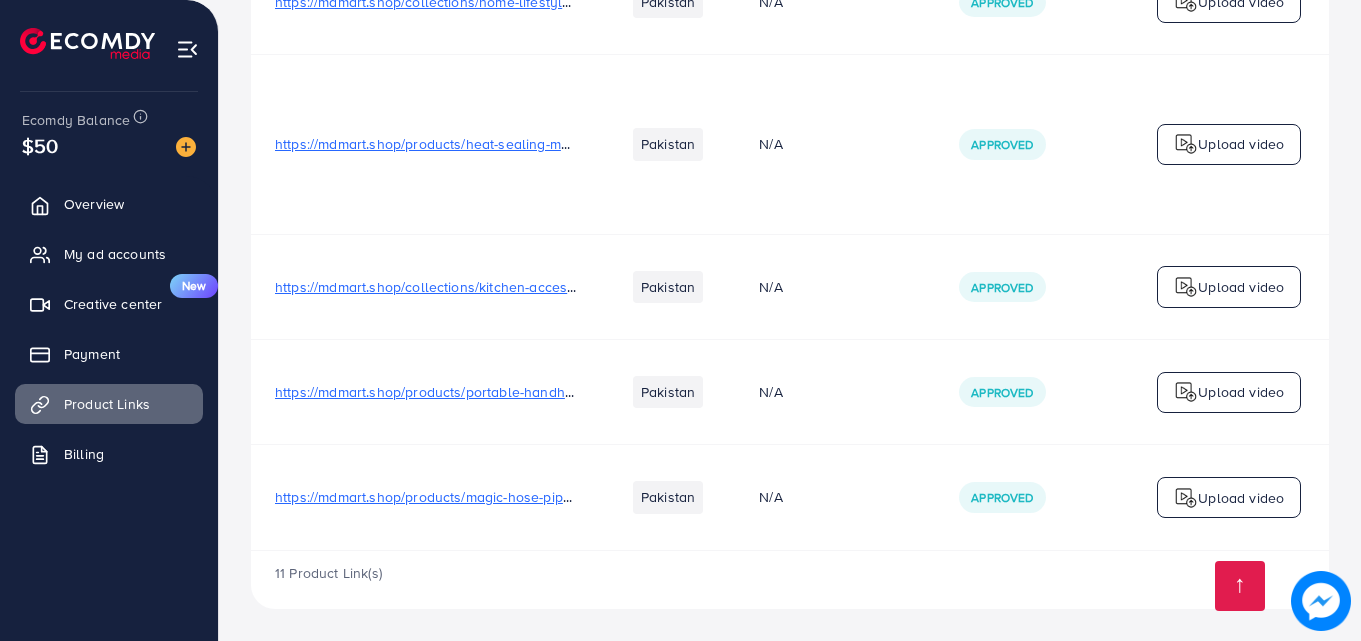 click on "https://mdmart.shop/products/portable-handheld-small-sewing-machine-mini?_pos=2&_psq=mini&_ss=e&_v=1.0" at bounding box center (629, 392) 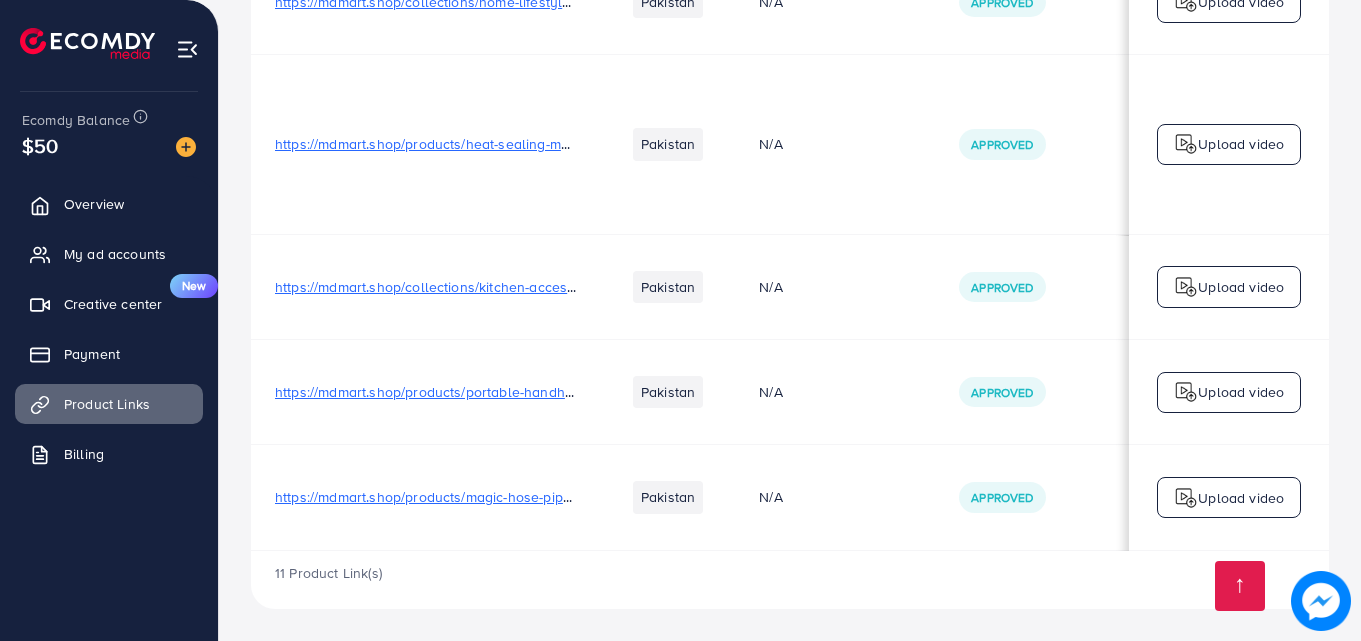 scroll, scrollTop: 0, scrollLeft: 506, axis: horizontal 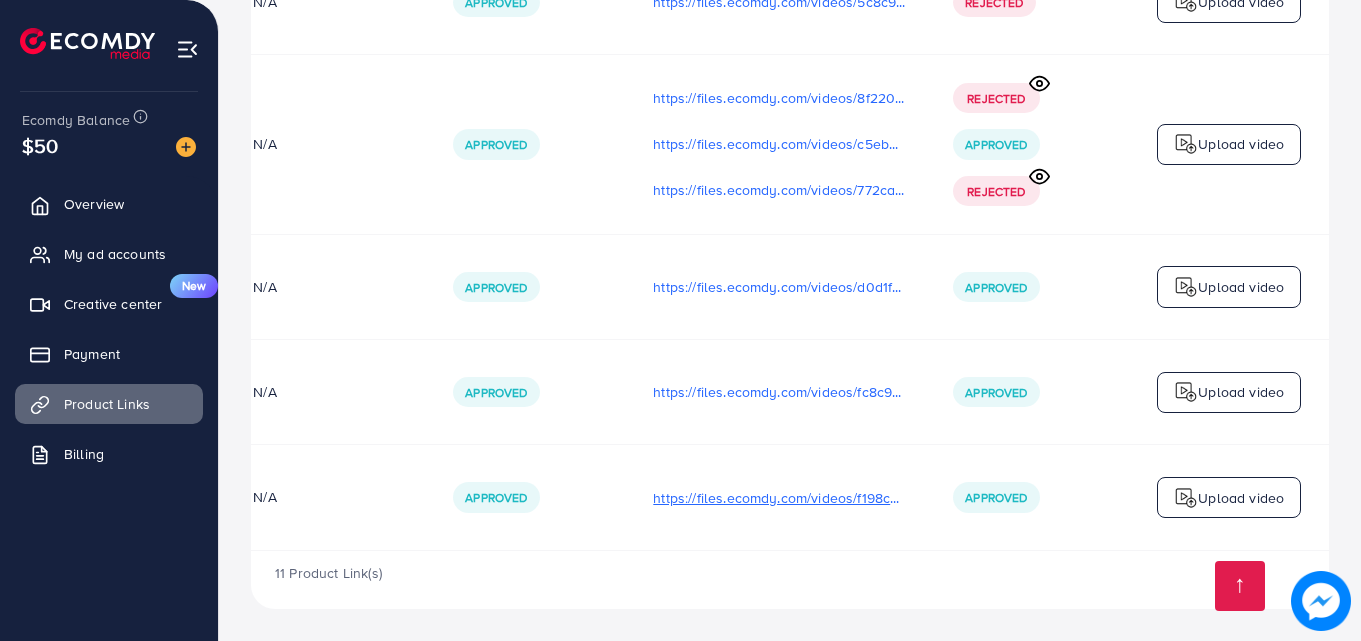 click on "https://files.ecomdy.com/videos/f198c09e-d8d1-42c2-b950-f8ab11840cb0-1754391778357.mp4" at bounding box center (779, 498) 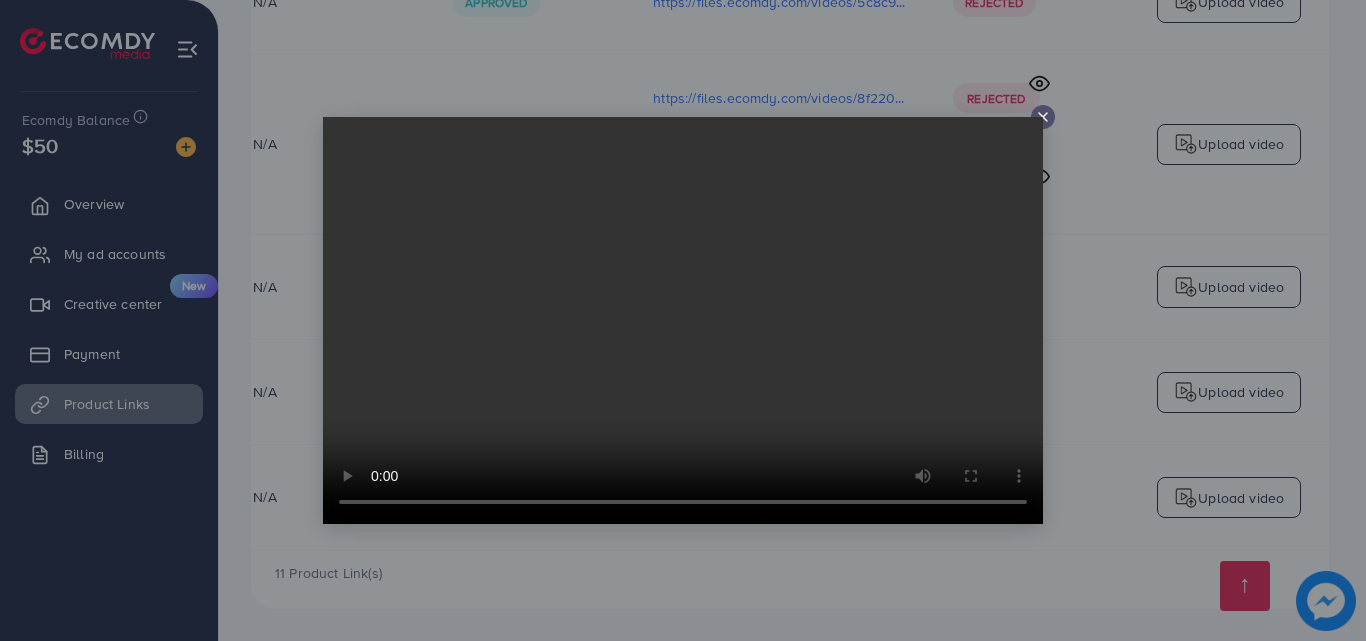 click at bounding box center [683, 320] 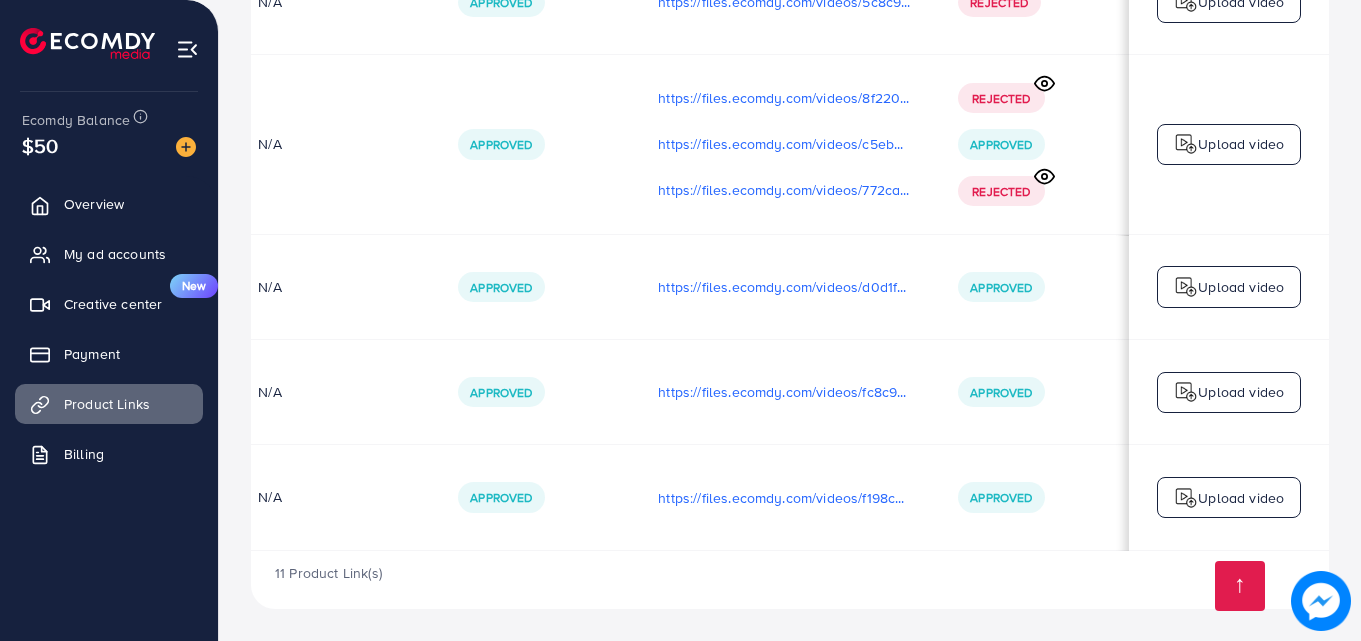 scroll, scrollTop: 0, scrollLeft: 0, axis: both 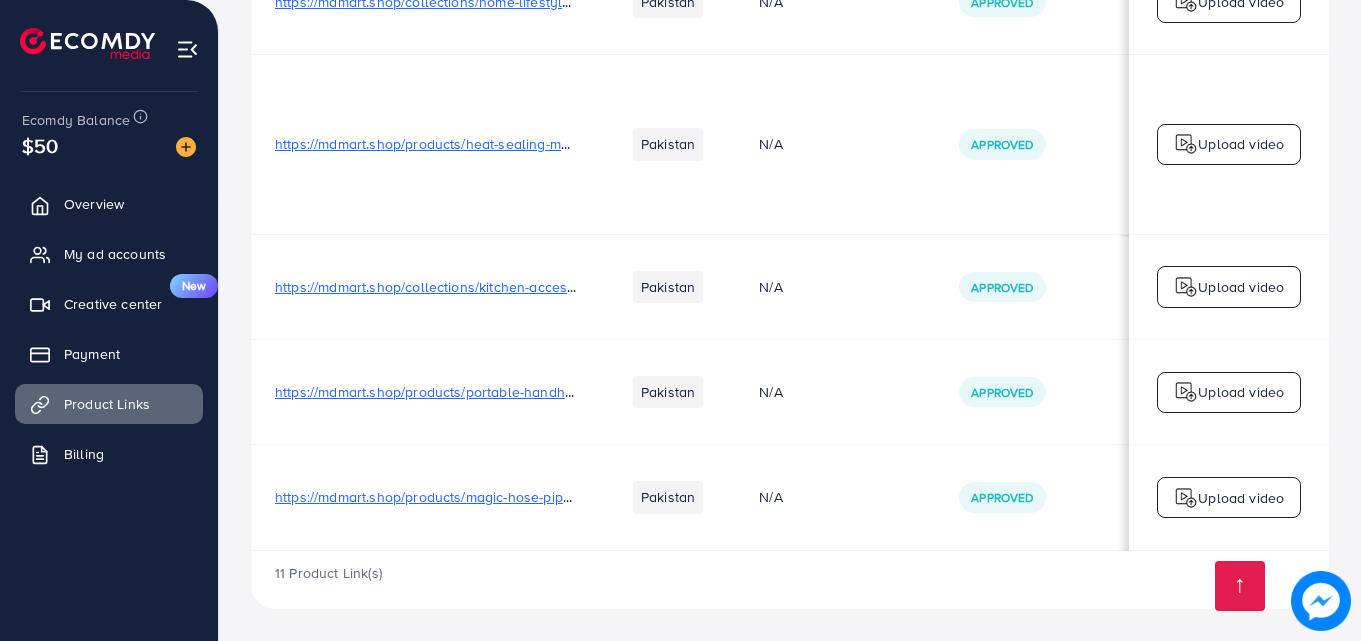 click on "https://mdmart.shop/products/magic-hose-pipe-expandable-reel-50ft-car-watering-cleaning-indoor-outdoor-garden-water-hose-spray?_pos=1&_psq=magic&_ss=e&_v=1.0" at bounding box center [814, 497] 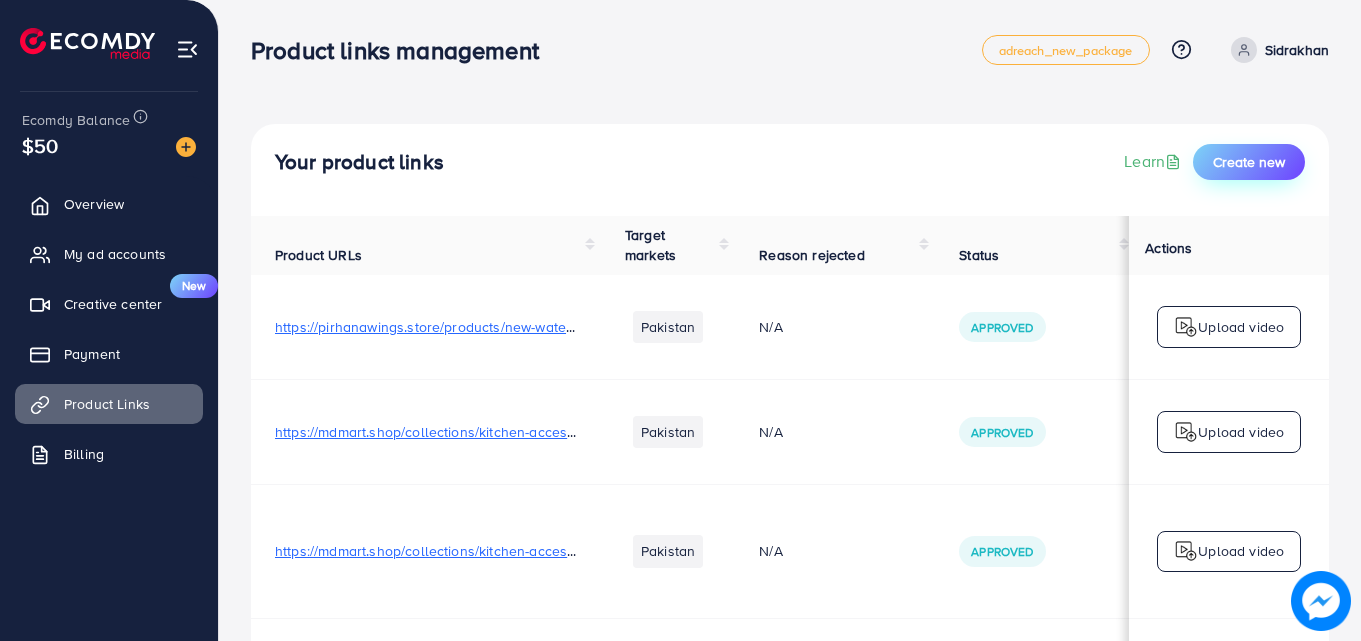 click on "Create new" at bounding box center (1249, 162) 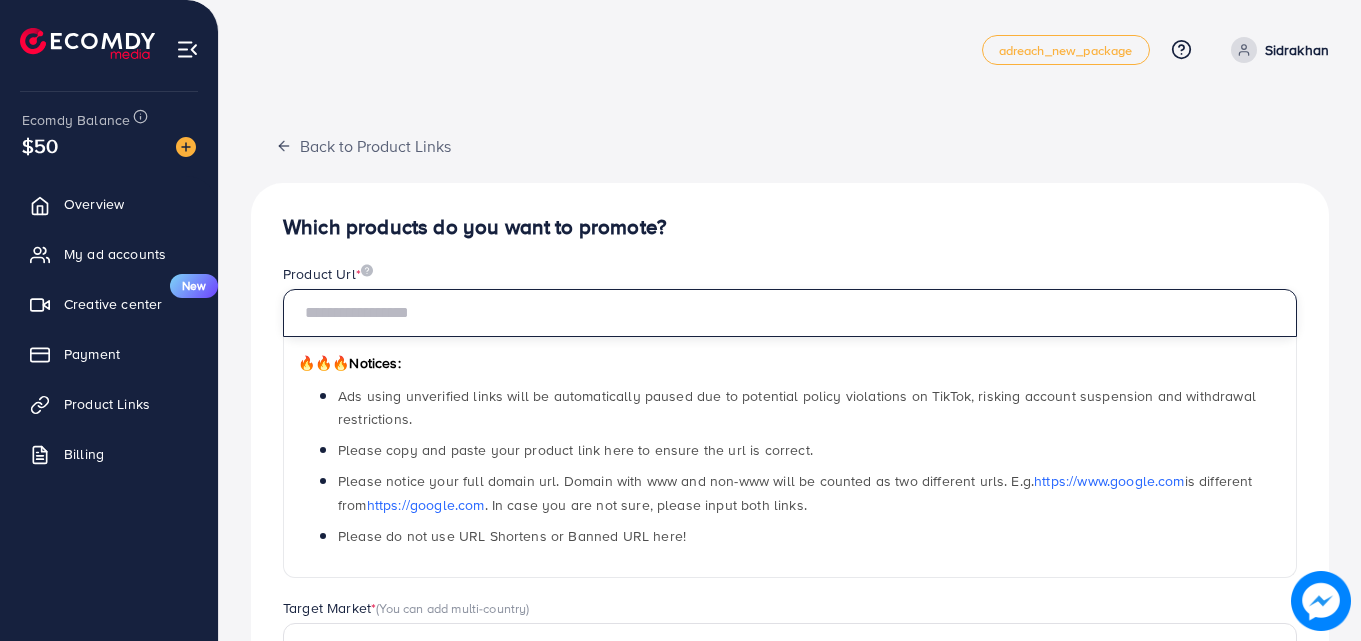 click at bounding box center (790, 313) 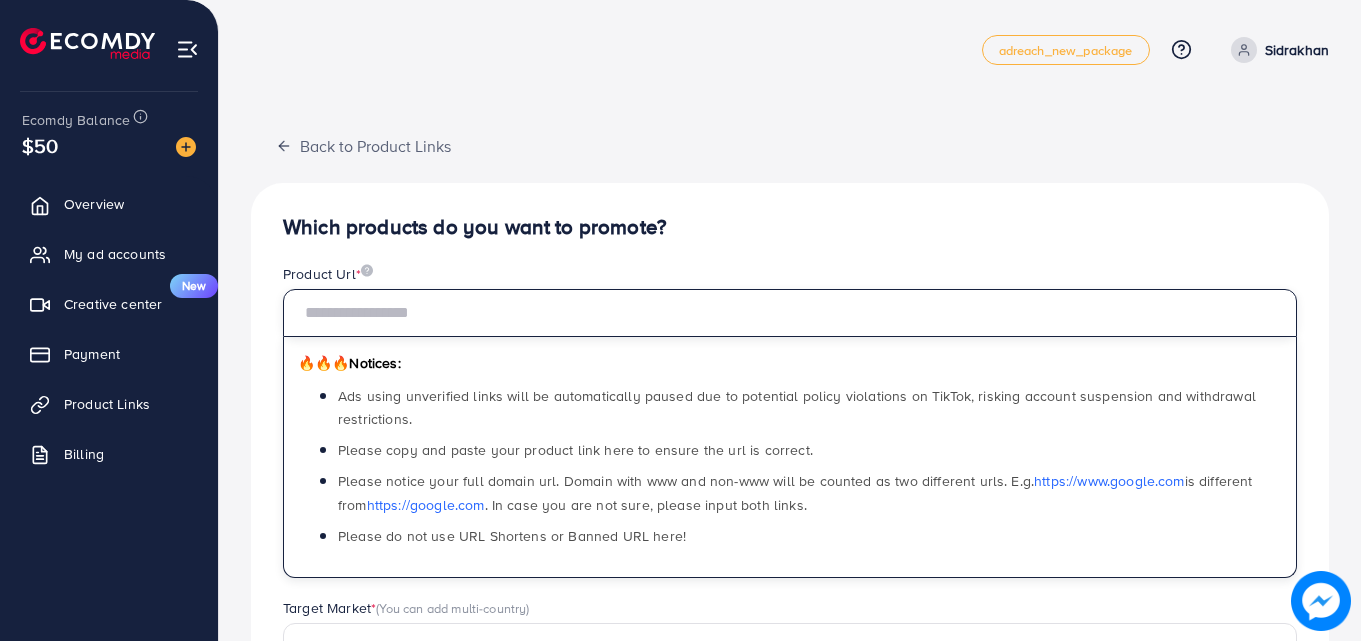 paste on "**********" 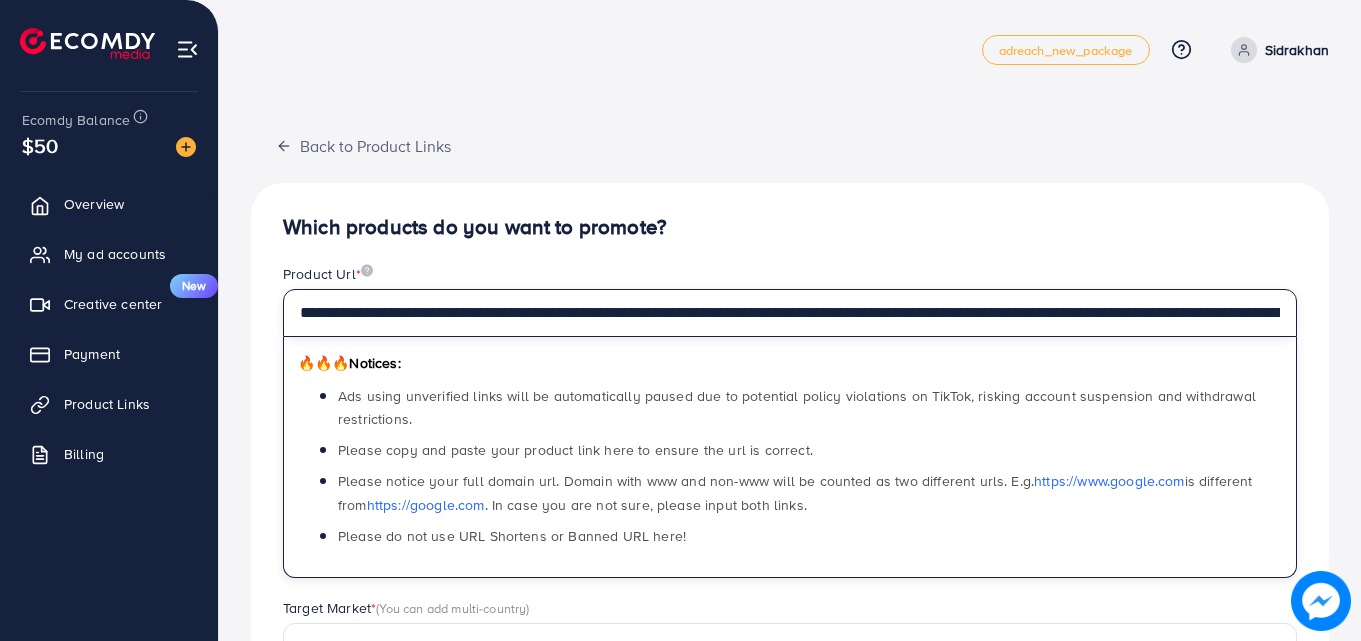 scroll, scrollTop: 0, scrollLeft: 216, axis: horizontal 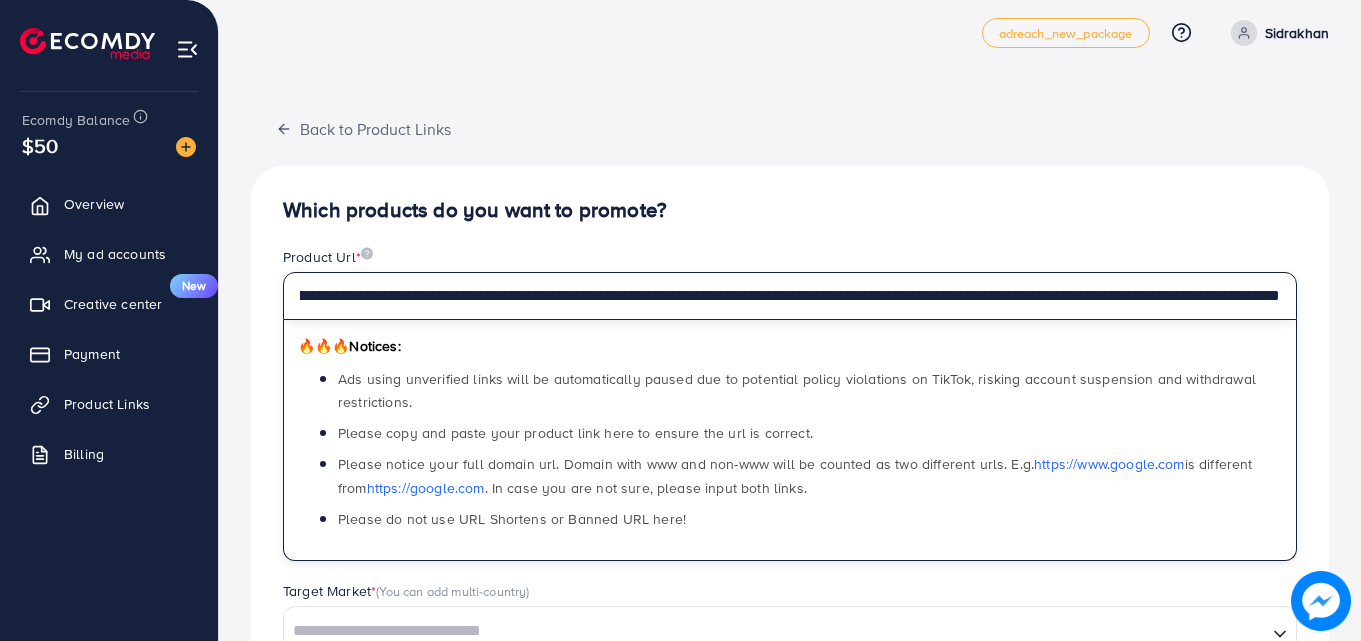 type on "**********" 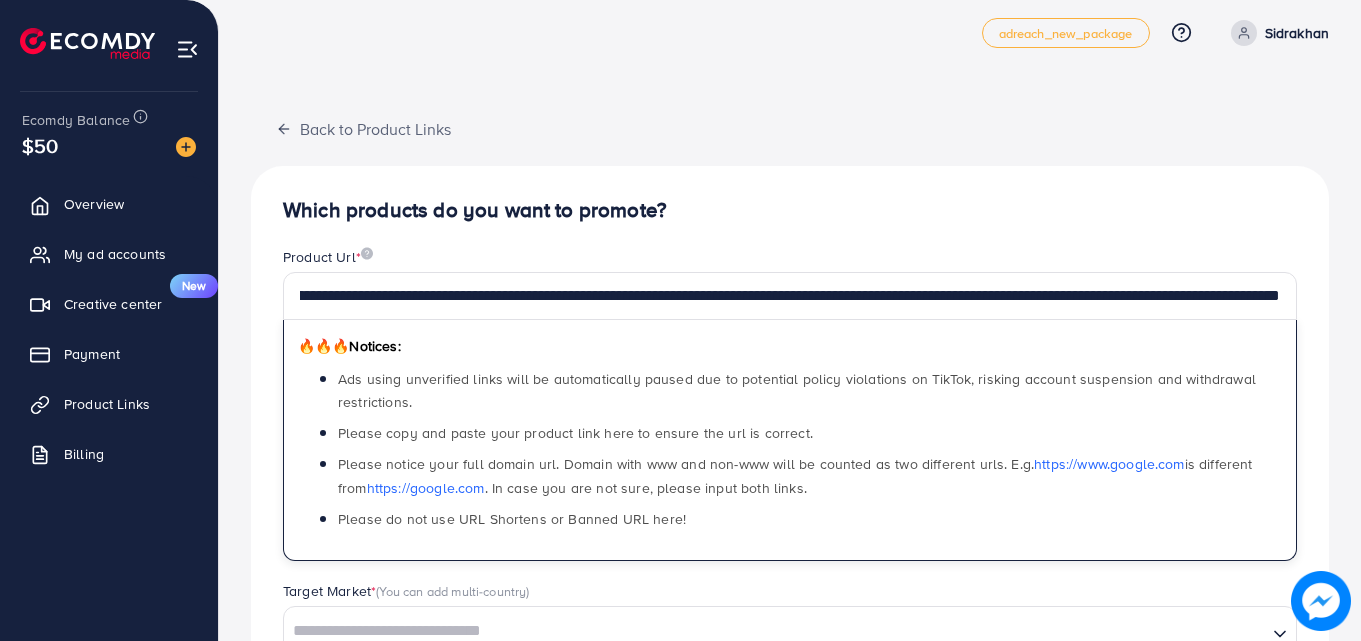click on "**********" at bounding box center [790, 621] 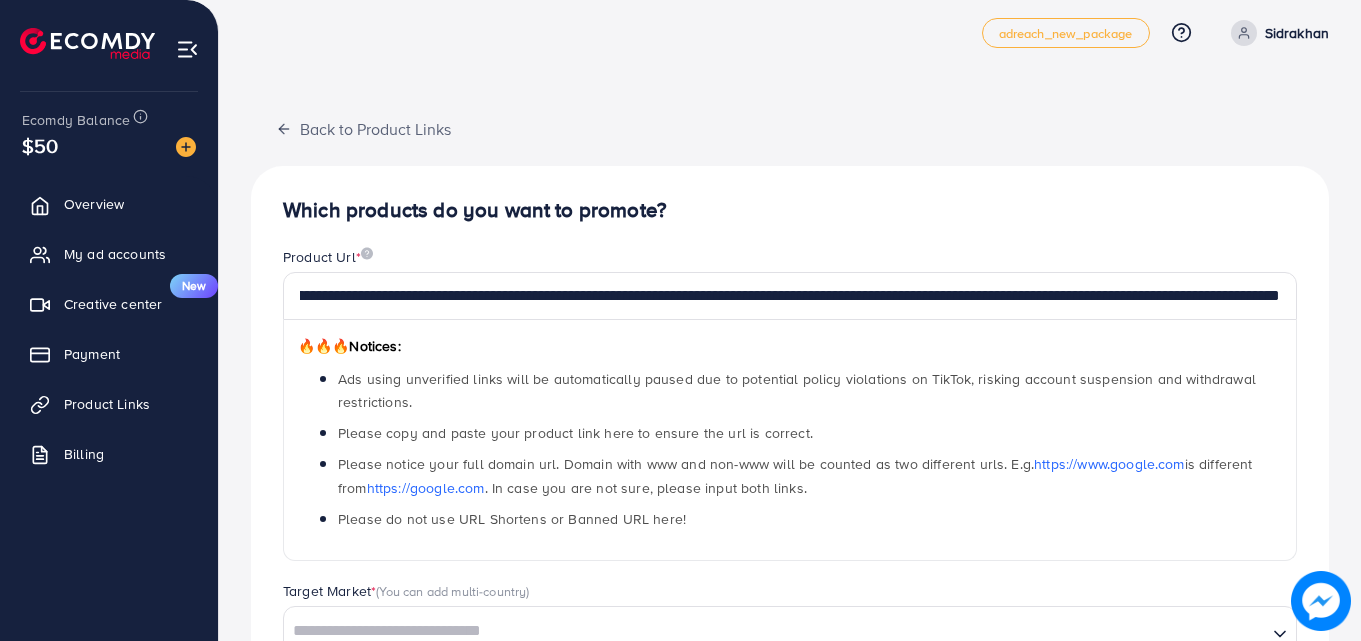 scroll, scrollTop: 0, scrollLeft: 0, axis: both 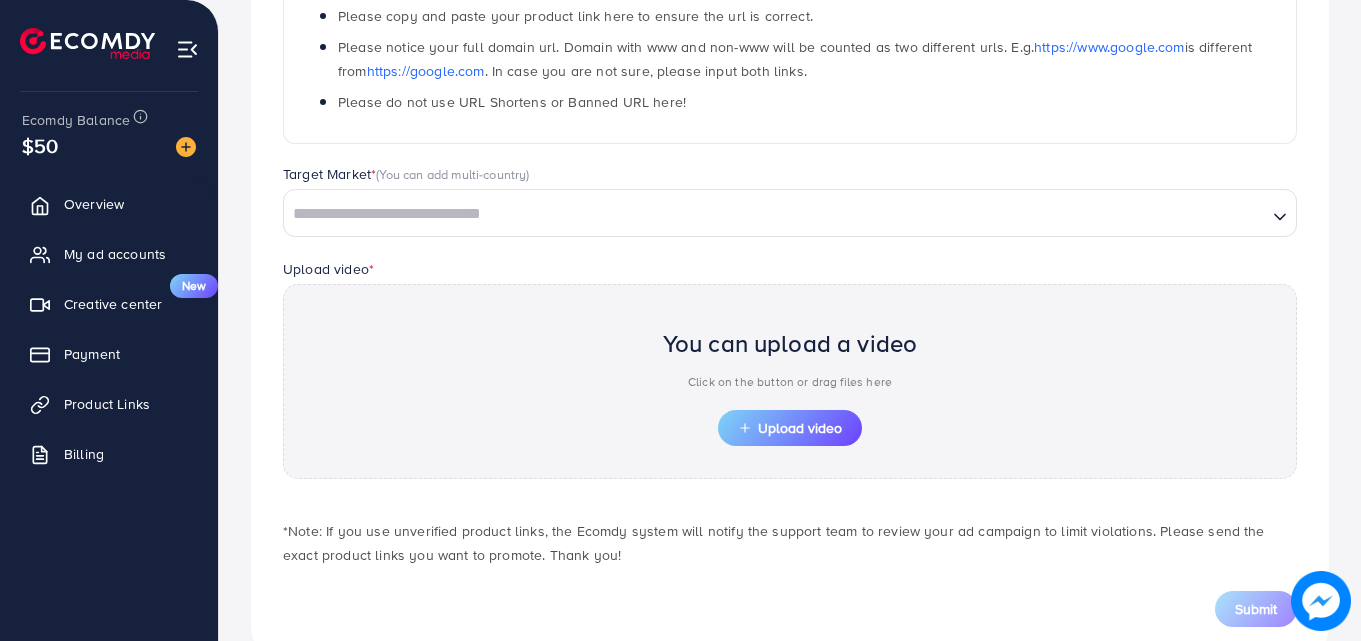click at bounding box center [775, 214] 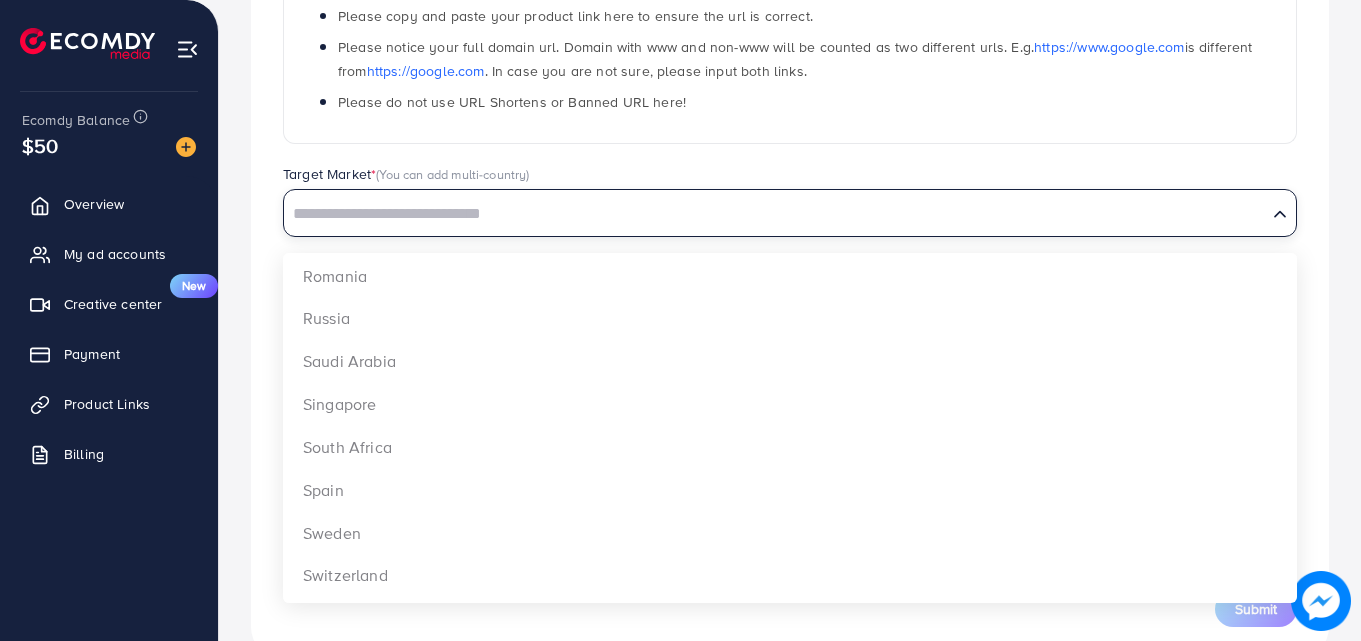 scroll, scrollTop: 3163, scrollLeft: 0, axis: vertical 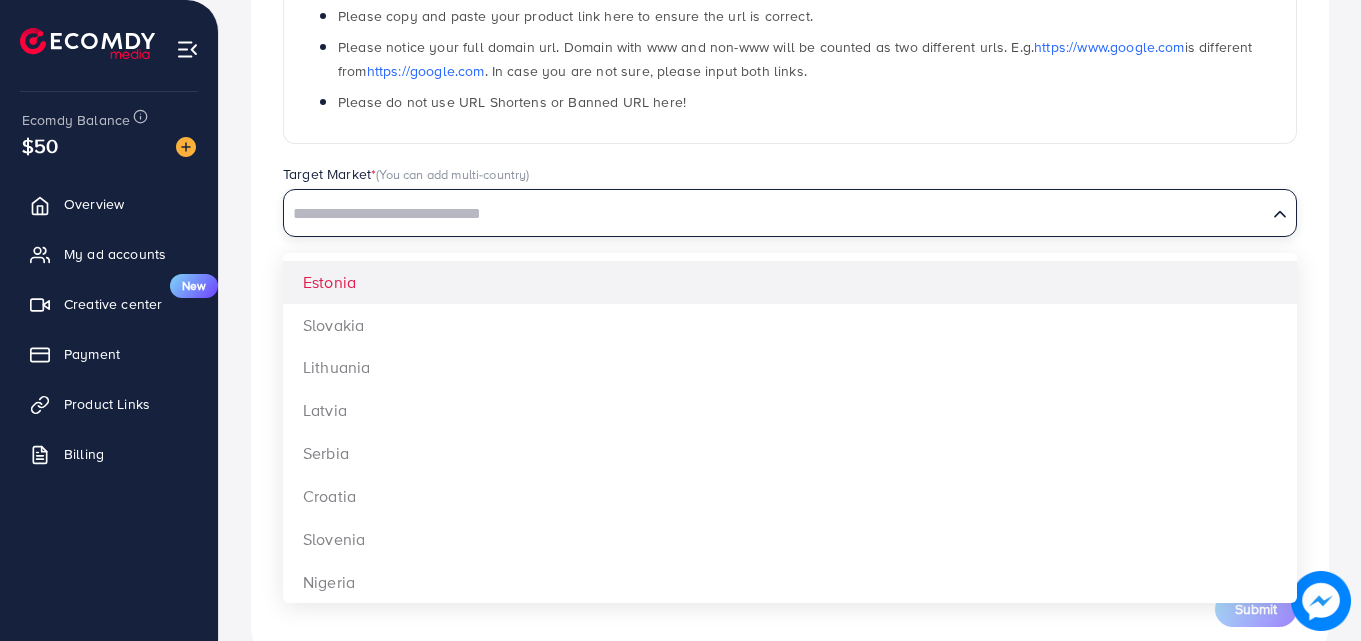click at bounding box center [775, 214] 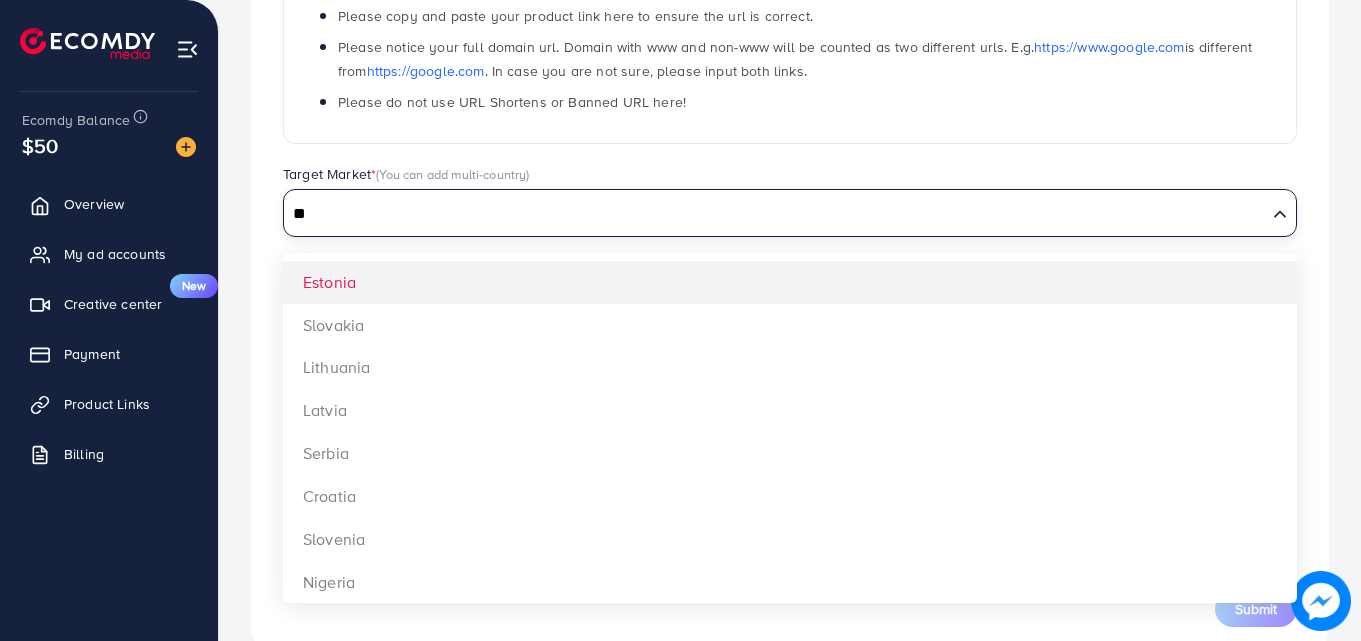 scroll, scrollTop: 0, scrollLeft: 0, axis: both 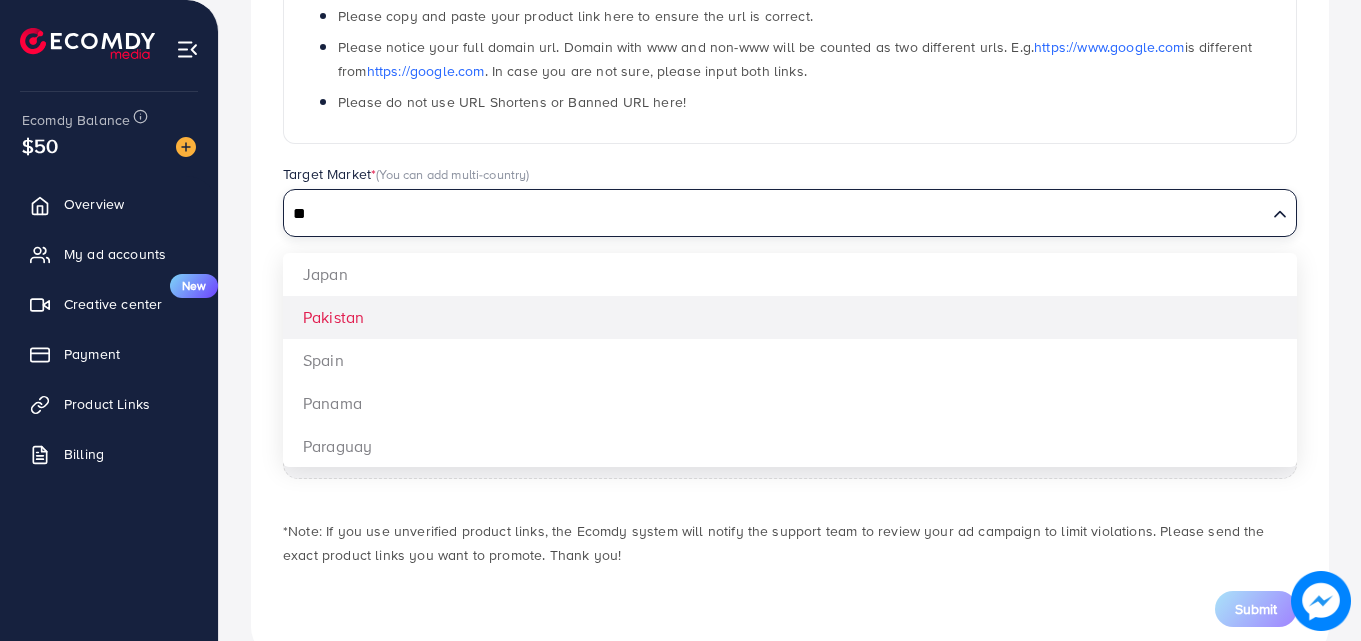 type on "**" 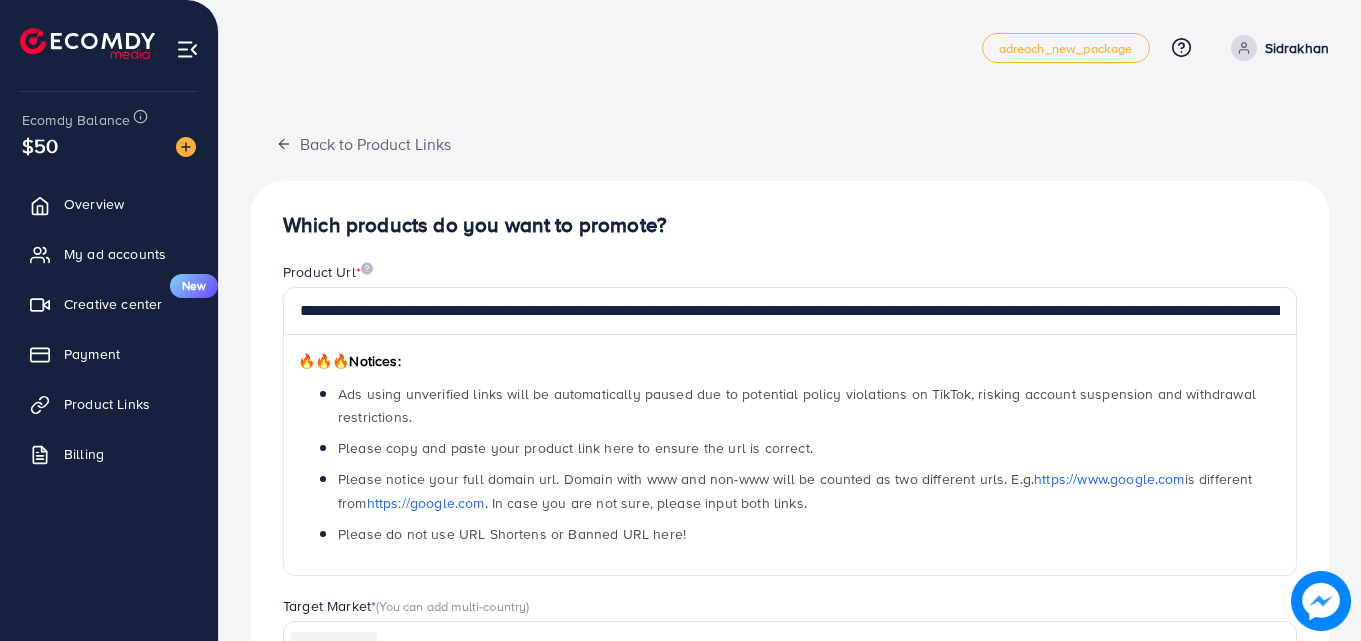 scroll, scrollTop: 0, scrollLeft: 0, axis: both 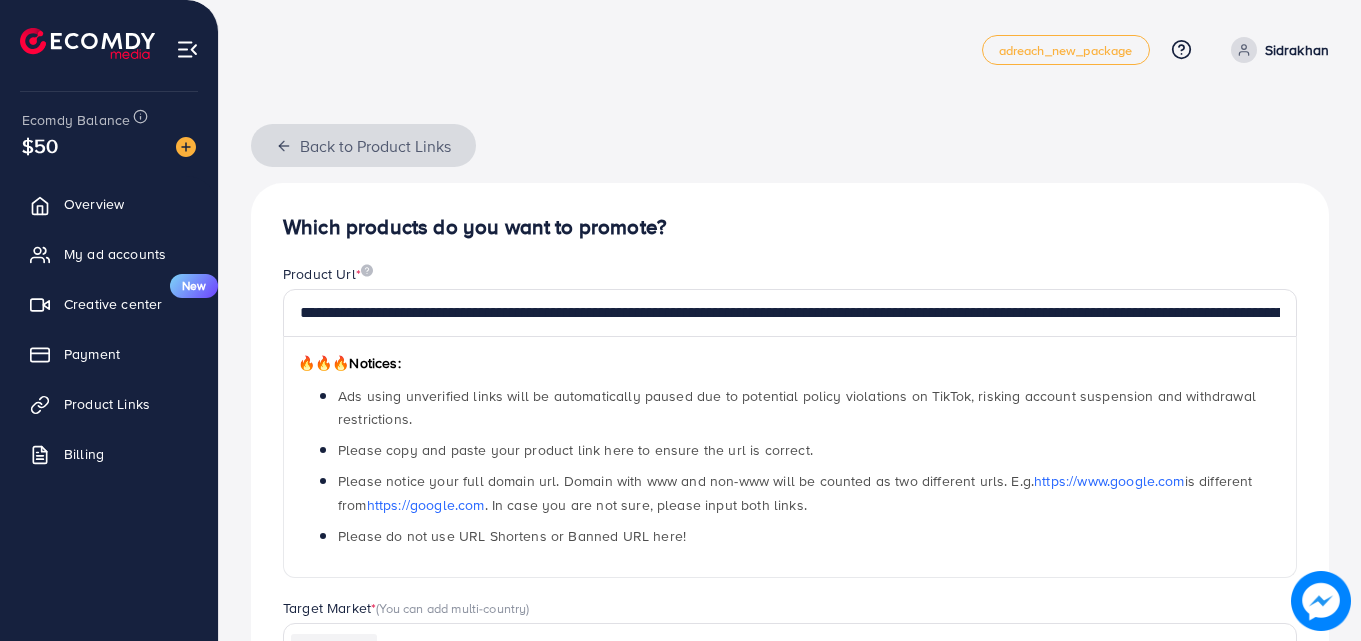 click on "Back to Product Links" at bounding box center [363, 145] 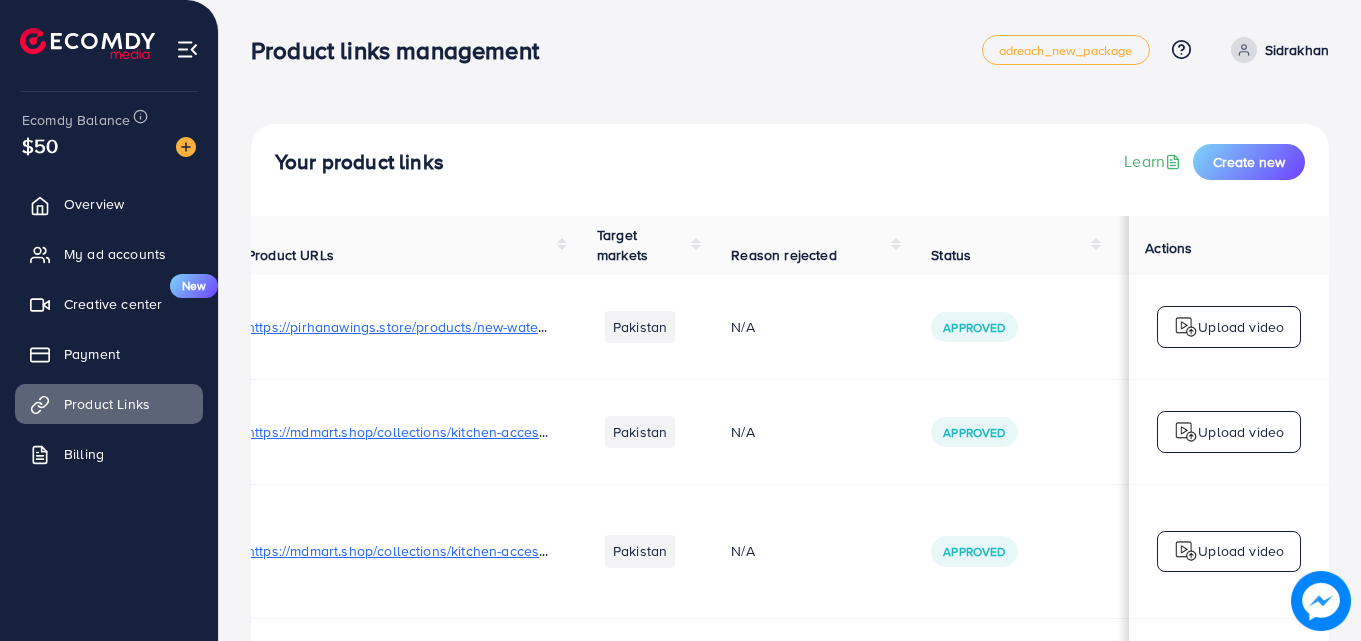 scroll, scrollTop: 0, scrollLeft: 0, axis: both 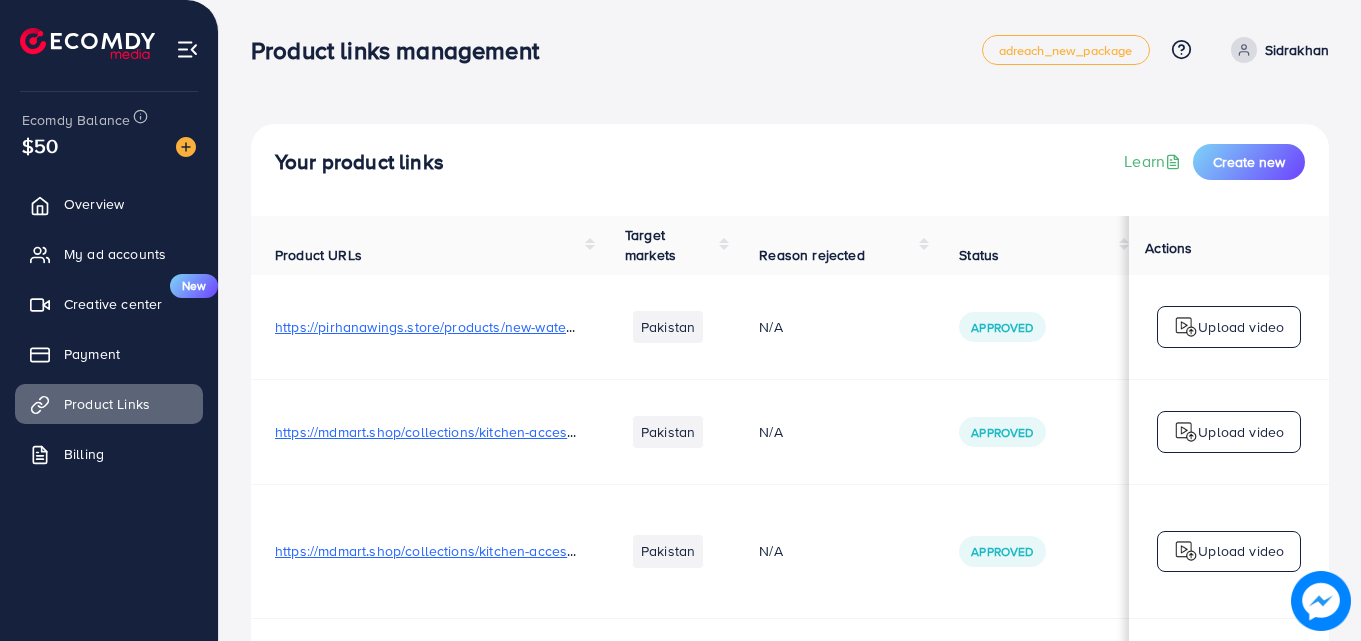 click on "https://mdmart.shop/collections/kitchen-accessories/products/tabletop-drum-grater-manual-vegetable-cutter-slicer-grater-multi-functional-kitchen-gadget-random-color" at bounding box center (807, 432) 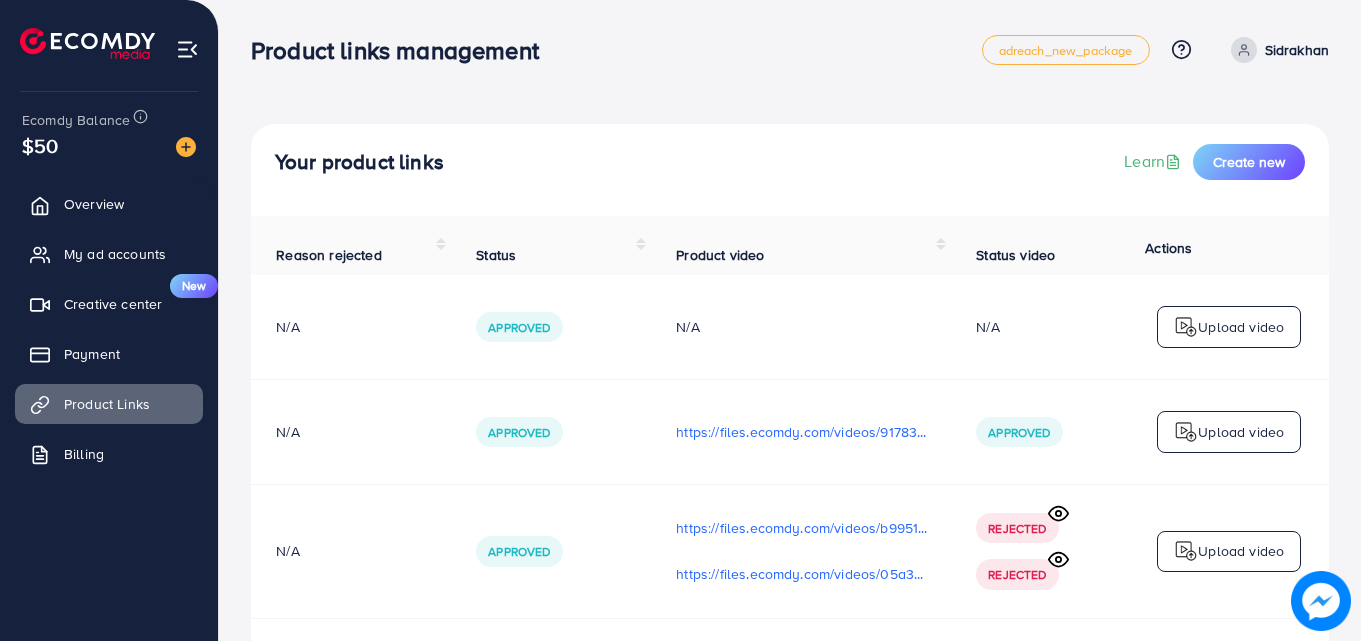 scroll, scrollTop: 0, scrollLeft: 506, axis: horizontal 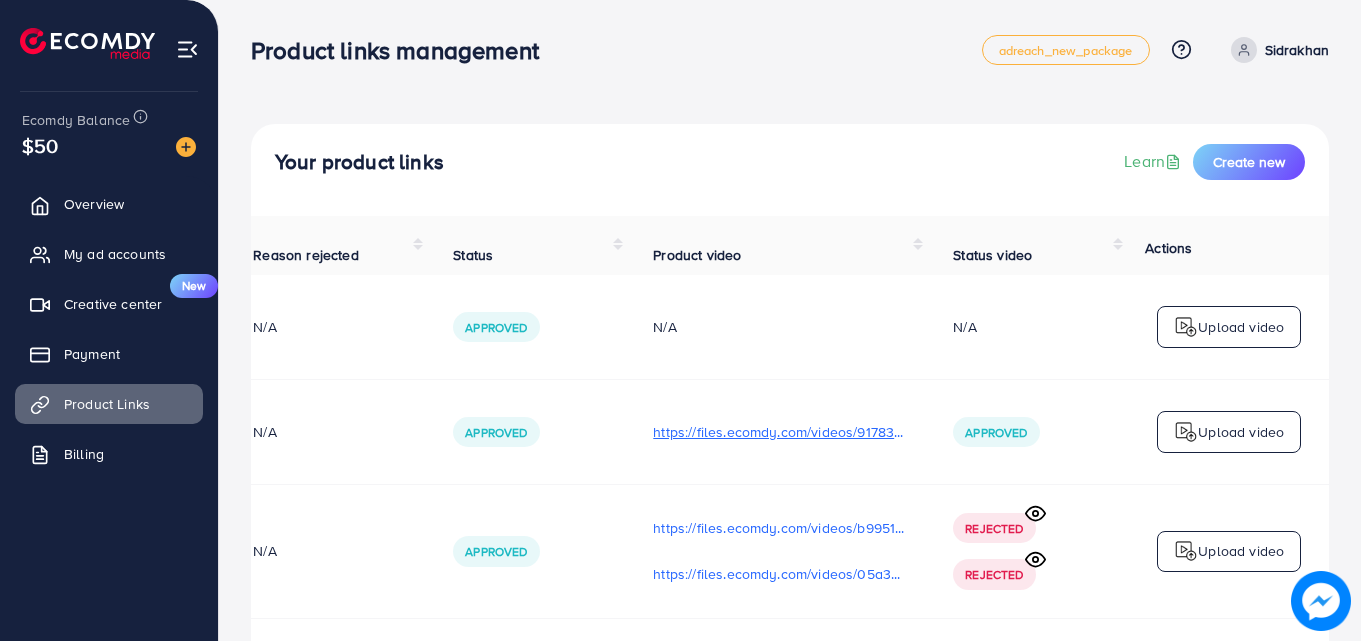 click on "https://files.ecomdy.com/videos/91783dfa-57f7-4de2-a13b-54073d2f2d89-1754113737444.mp4" at bounding box center (779, 432) 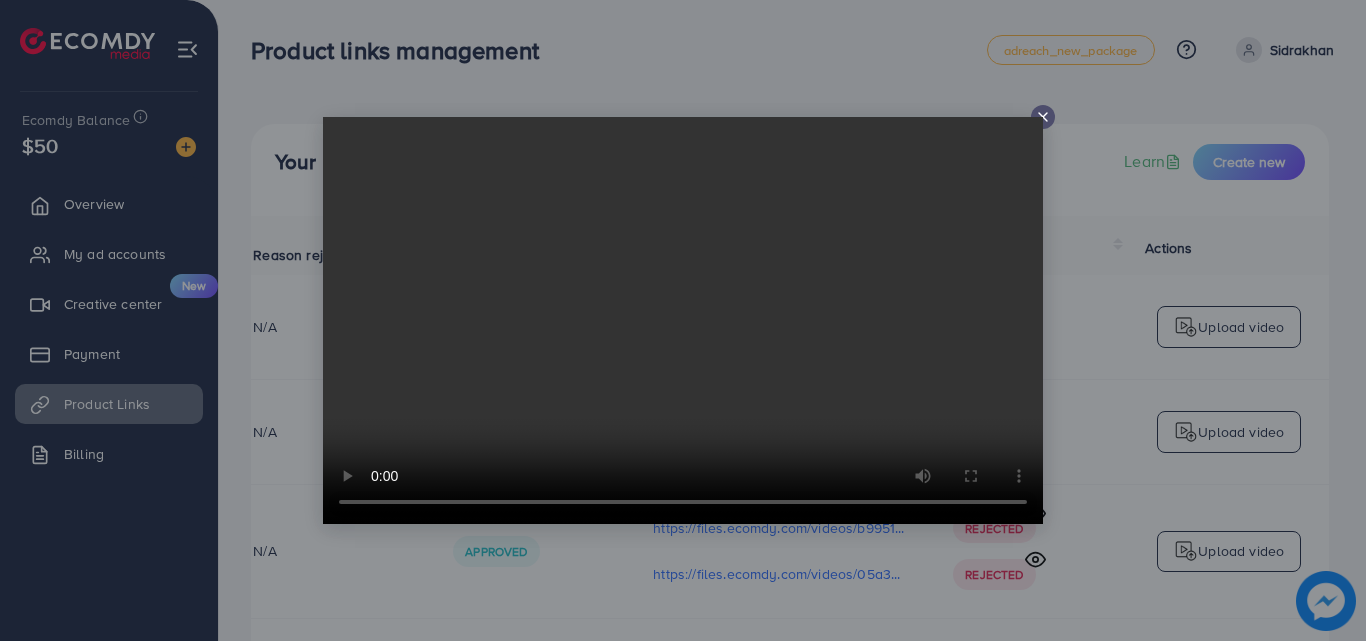 click 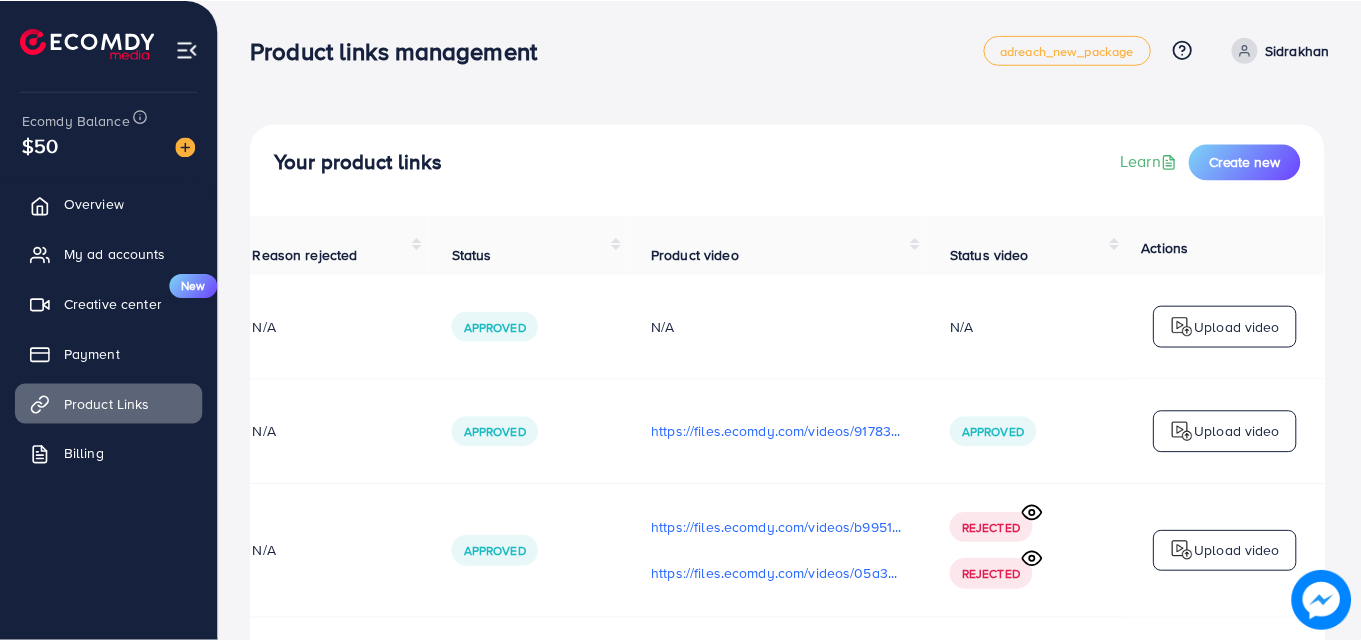 scroll, scrollTop: 0, scrollLeft: 501, axis: horizontal 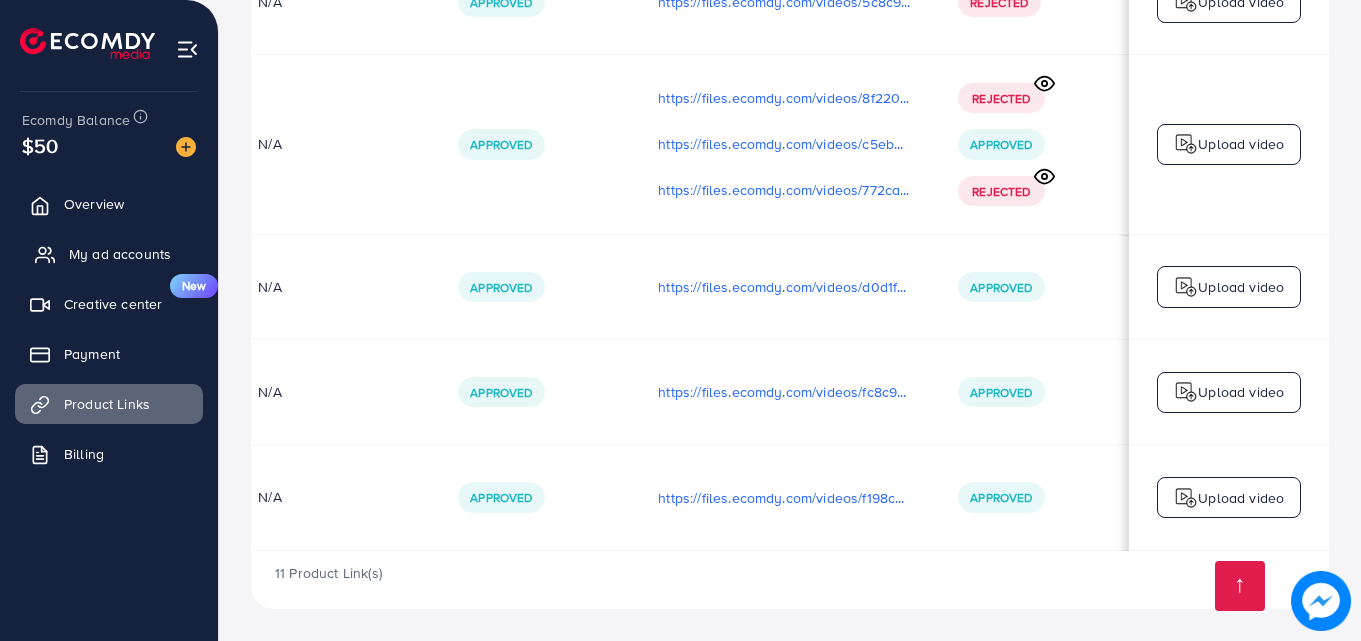 click on "My ad accounts" at bounding box center [120, 254] 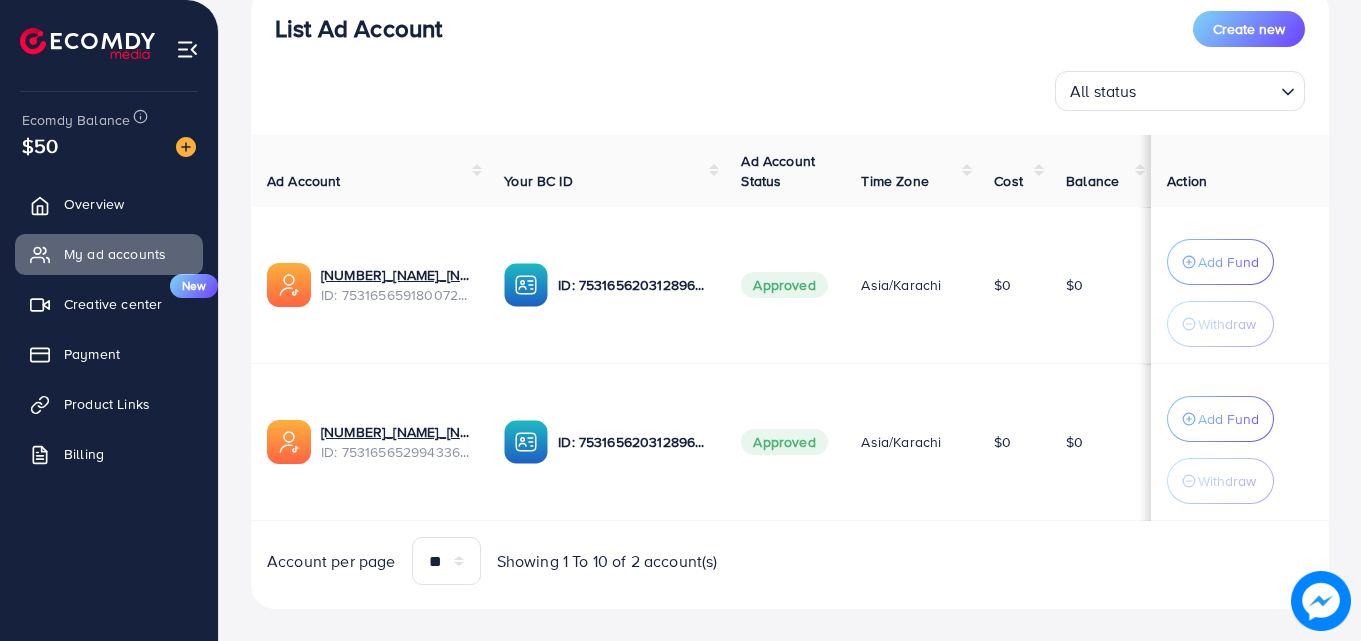 scroll, scrollTop: 277, scrollLeft: 0, axis: vertical 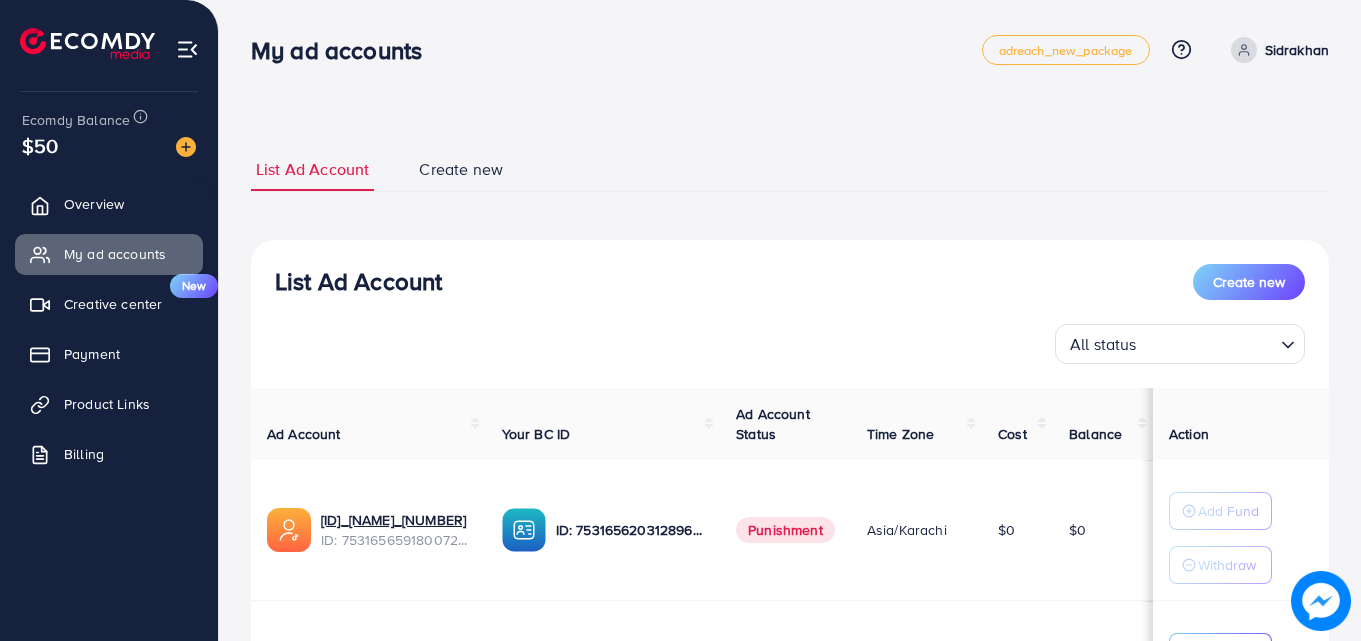 click on "List Ad Account Create new  List Ad Account   Create new
All status
Loading...                   Ad Account Your BC ID Ad Account Status Time Zone Cost Balance Action            1030693_Shery bhai_1753600469505  ID: 7531656591800729616 ID: 7531656203128963089  Punishment   Asia/Karachi   $0   $0   Add Fund   Withdraw       1030693_Shery bhai_1753600448826  ID: 7531656529943363601 ID: 7531656203128963089  Approved   Asia/Karachi   $0   $0   Add Fund   Withdraw           Account per page  ** ** ** ***  Showing 1 To 10 of 2 account(s)   Step 1: TikTok For Business Account   Connect to TikTok for Business to access all of your business account in one place   user6110197815398   User ID: 7505959937018496021   By connecting your account, you agree to our   TikTok Business Product (Data) Terms   Step 2: TikTok For Business Center   Business Center is a powerful business management tool that lets organizations   Sheryar khan   User ID: 7531656203128963089   + Create New  Currency" at bounding box center [790, 489] 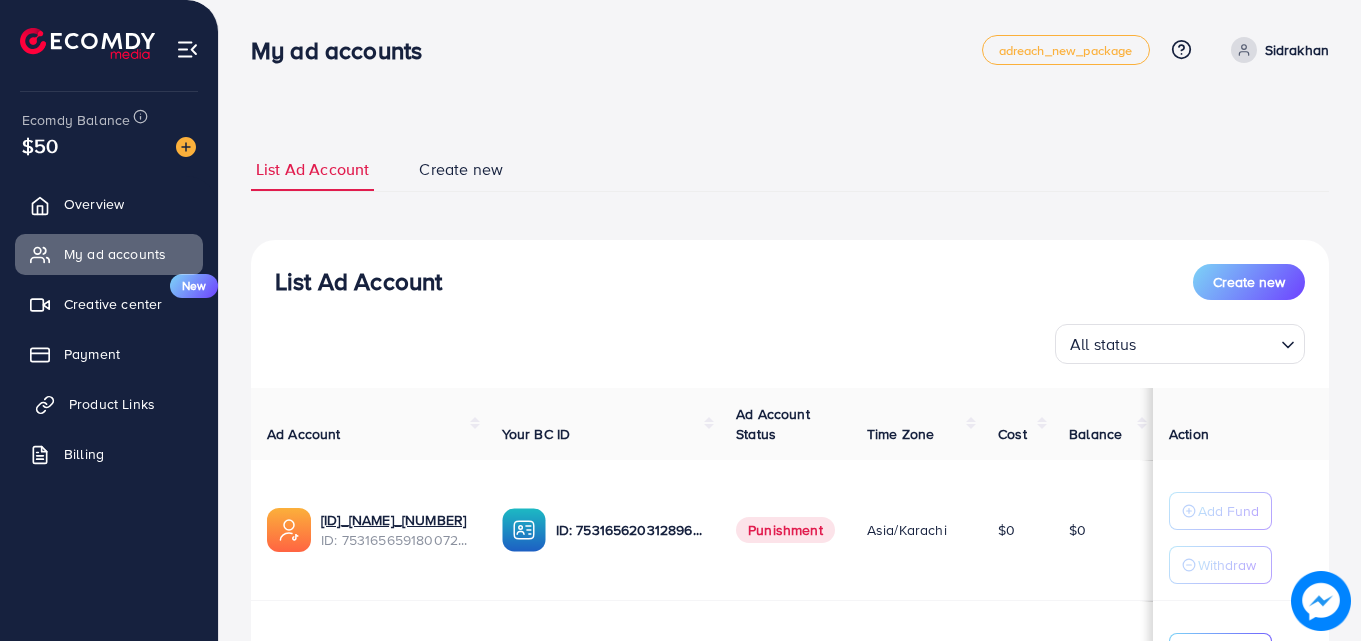 click on "Product Links" at bounding box center (109, 404) 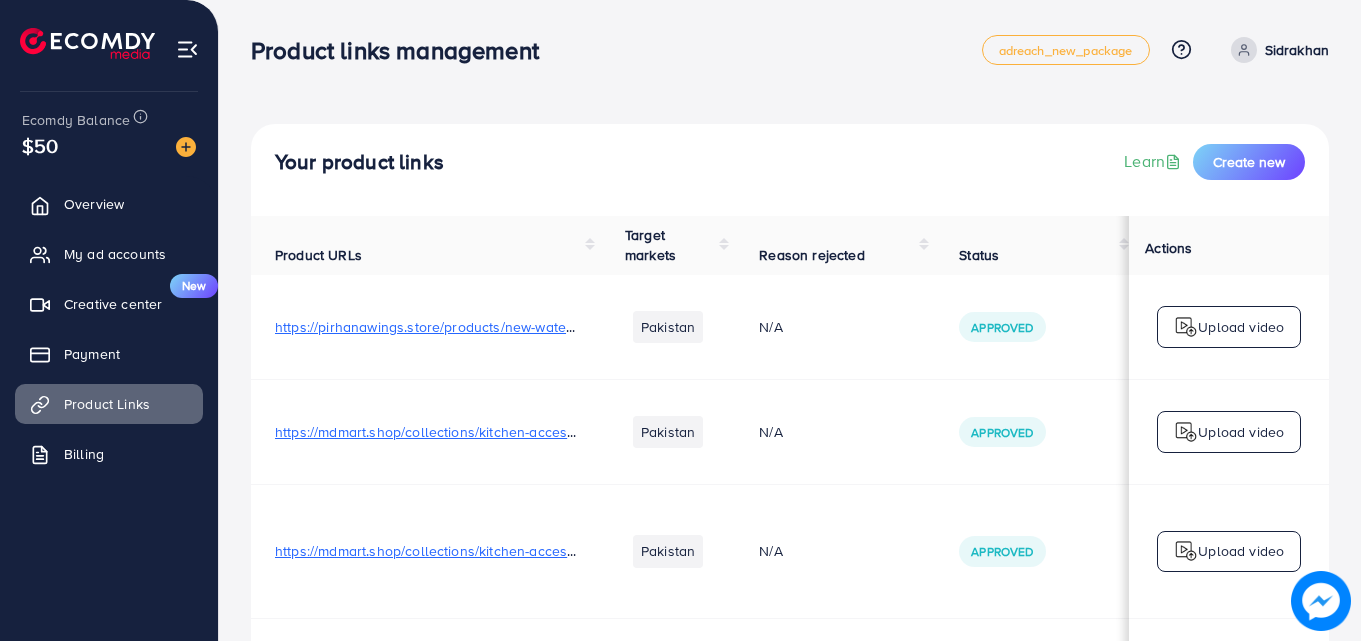 scroll, scrollTop: 0, scrollLeft: 506, axis: horizontal 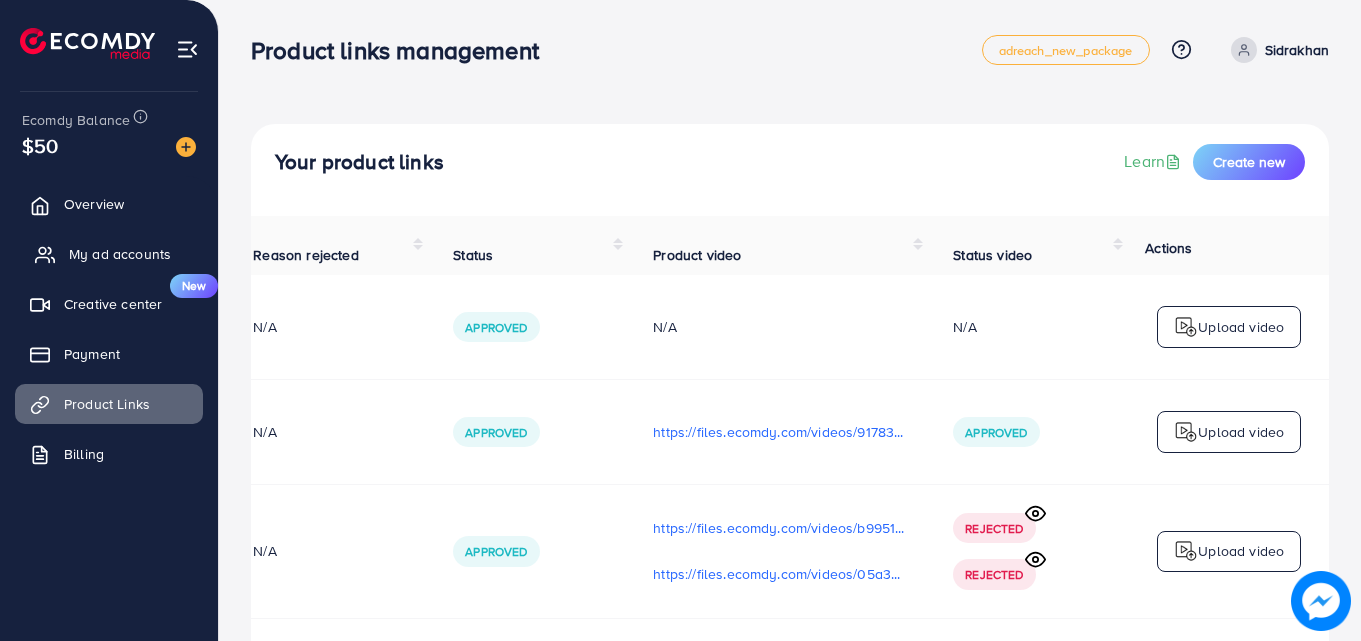 click on "My ad accounts" at bounding box center (109, 254) 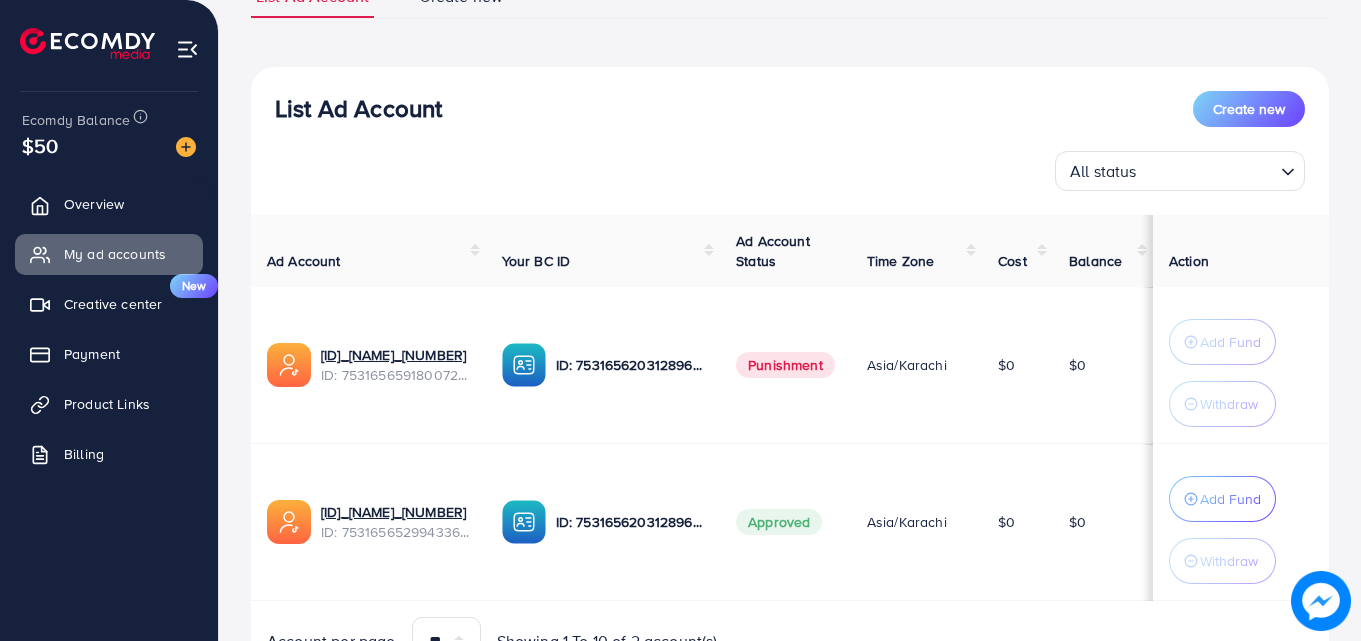 scroll, scrollTop: 277, scrollLeft: 0, axis: vertical 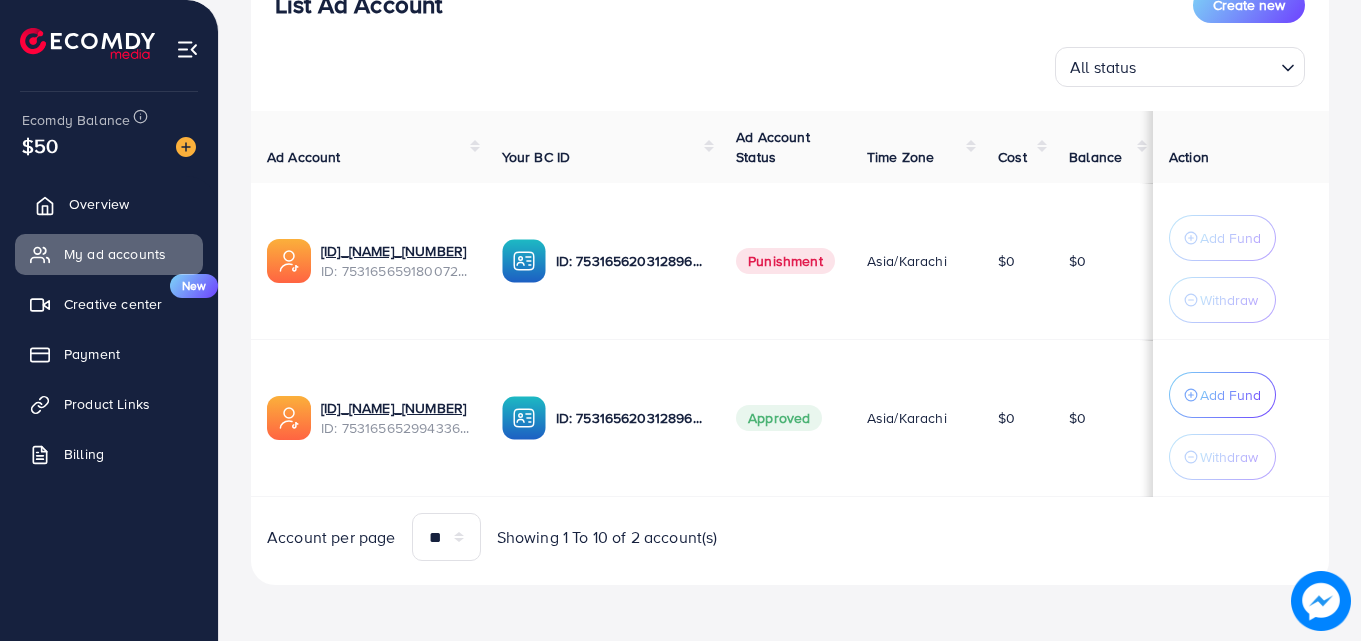 click on "Overview" at bounding box center [99, 204] 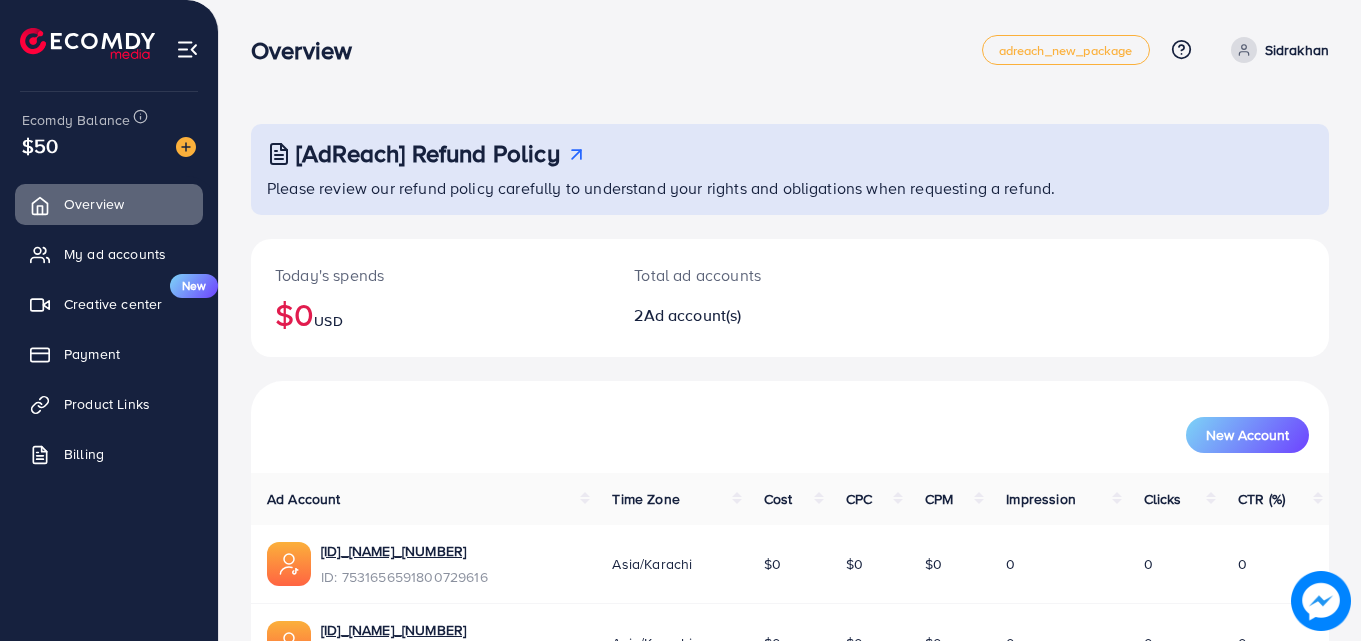 scroll, scrollTop: 126, scrollLeft: 0, axis: vertical 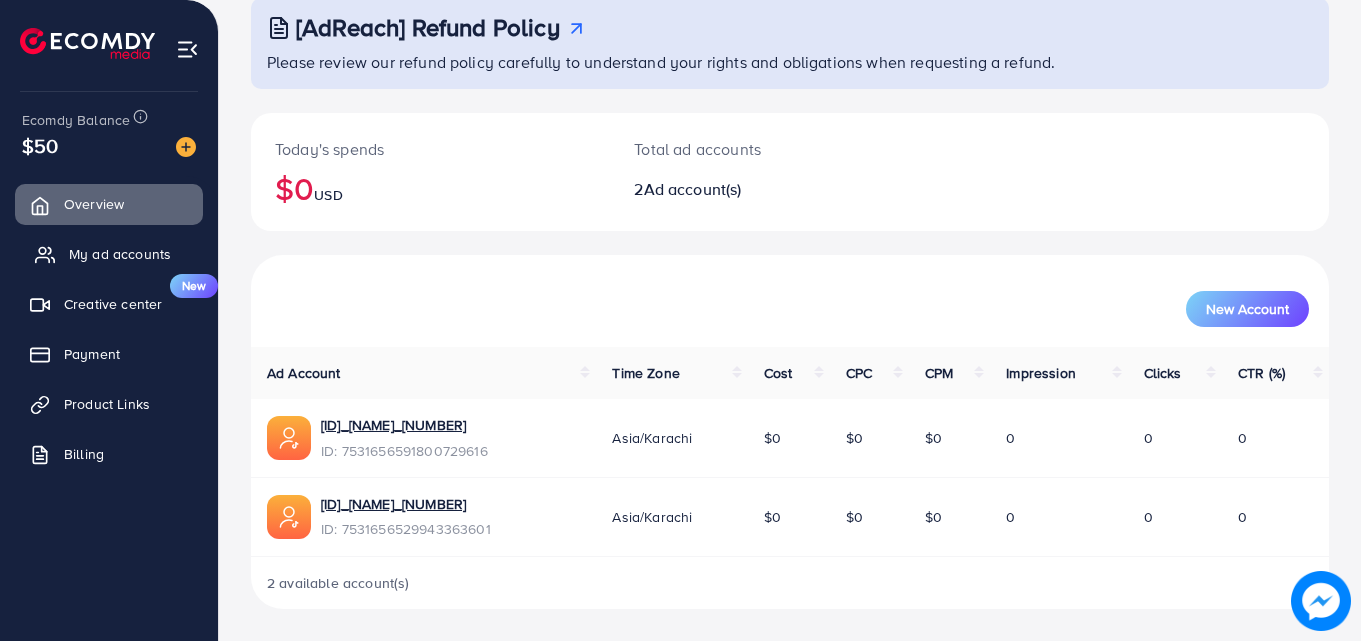 click on "My ad accounts" at bounding box center [120, 254] 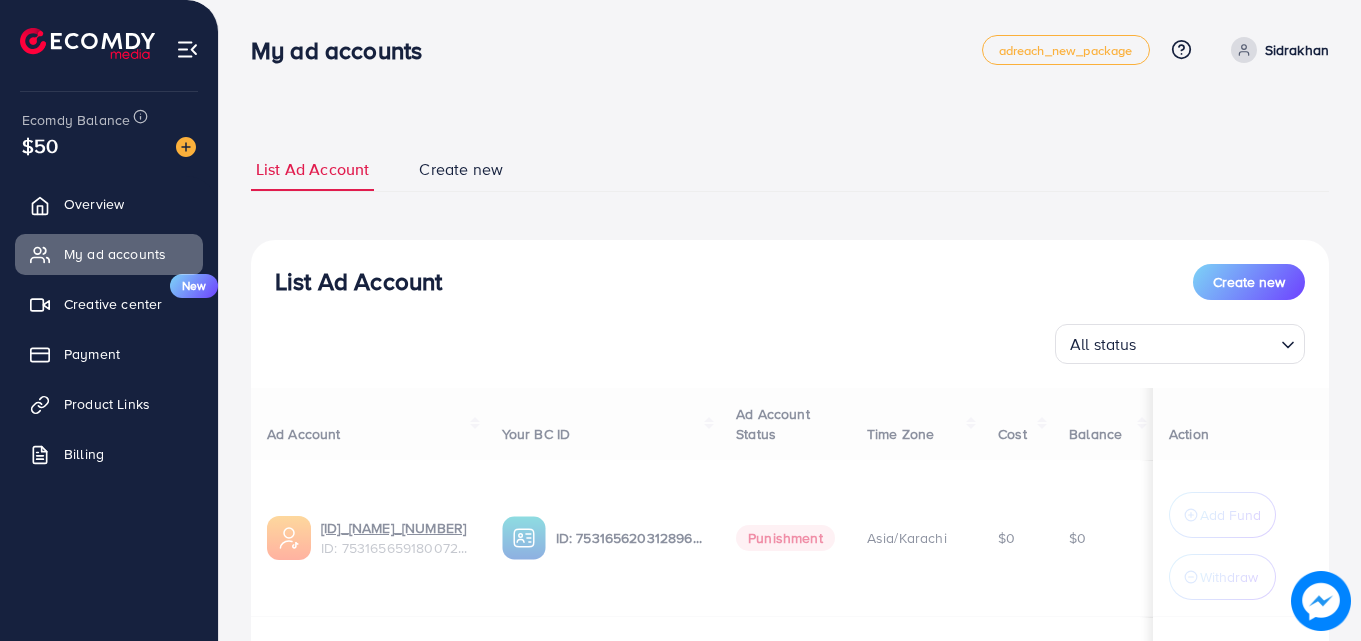 scroll, scrollTop: 277, scrollLeft: 0, axis: vertical 